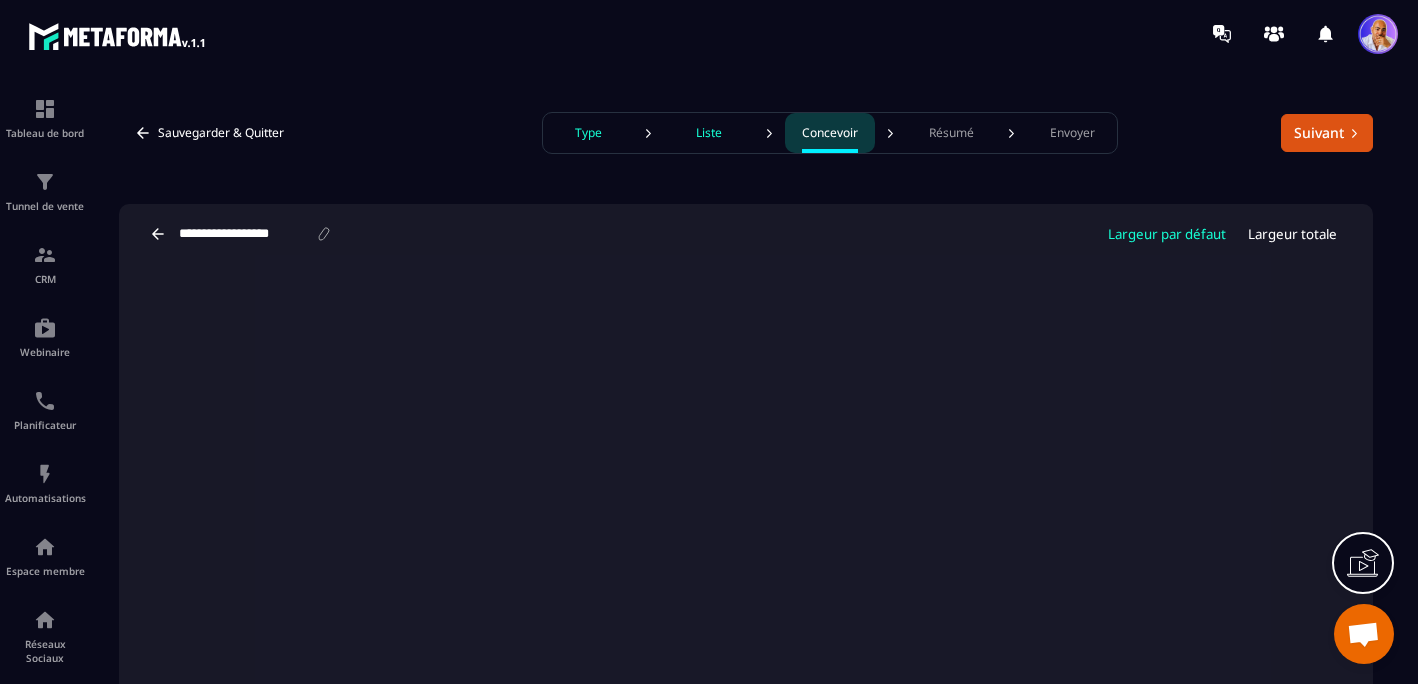 scroll, scrollTop: 0, scrollLeft: 0, axis: both 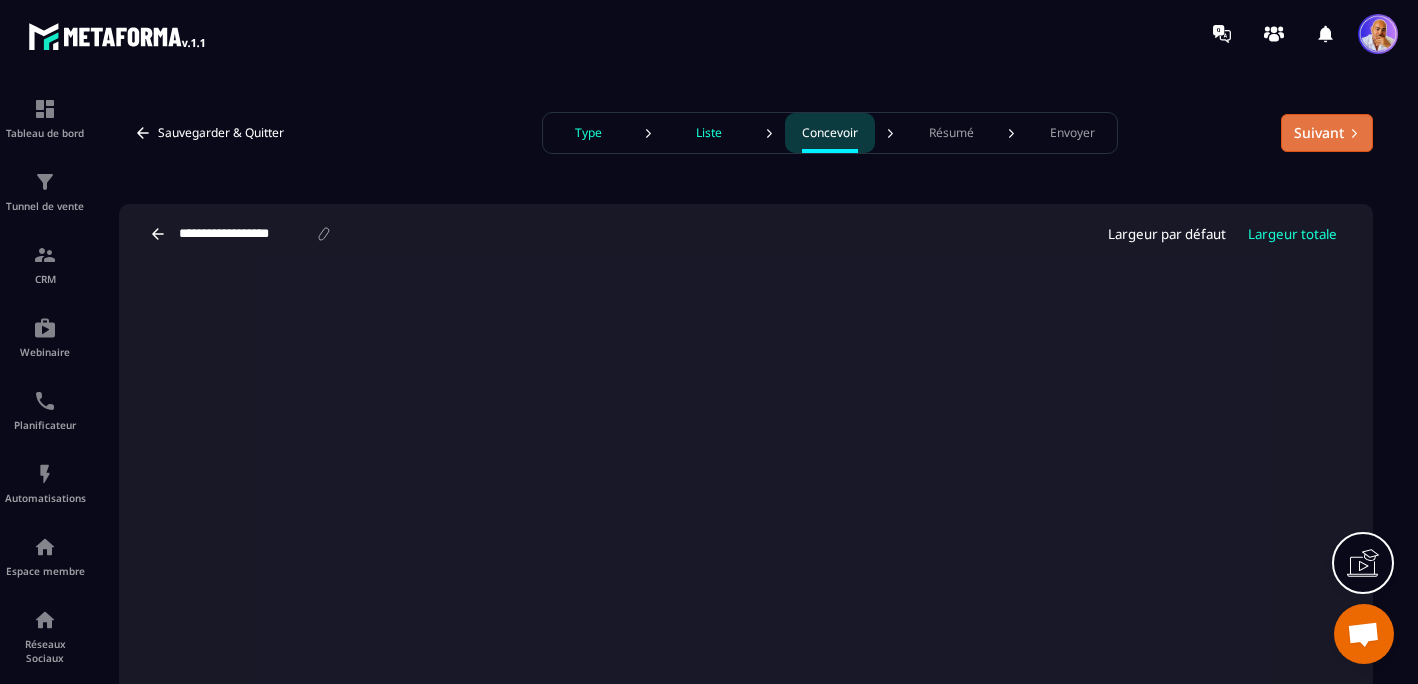 click on "Suivant" at bounding box center [1327, 133] 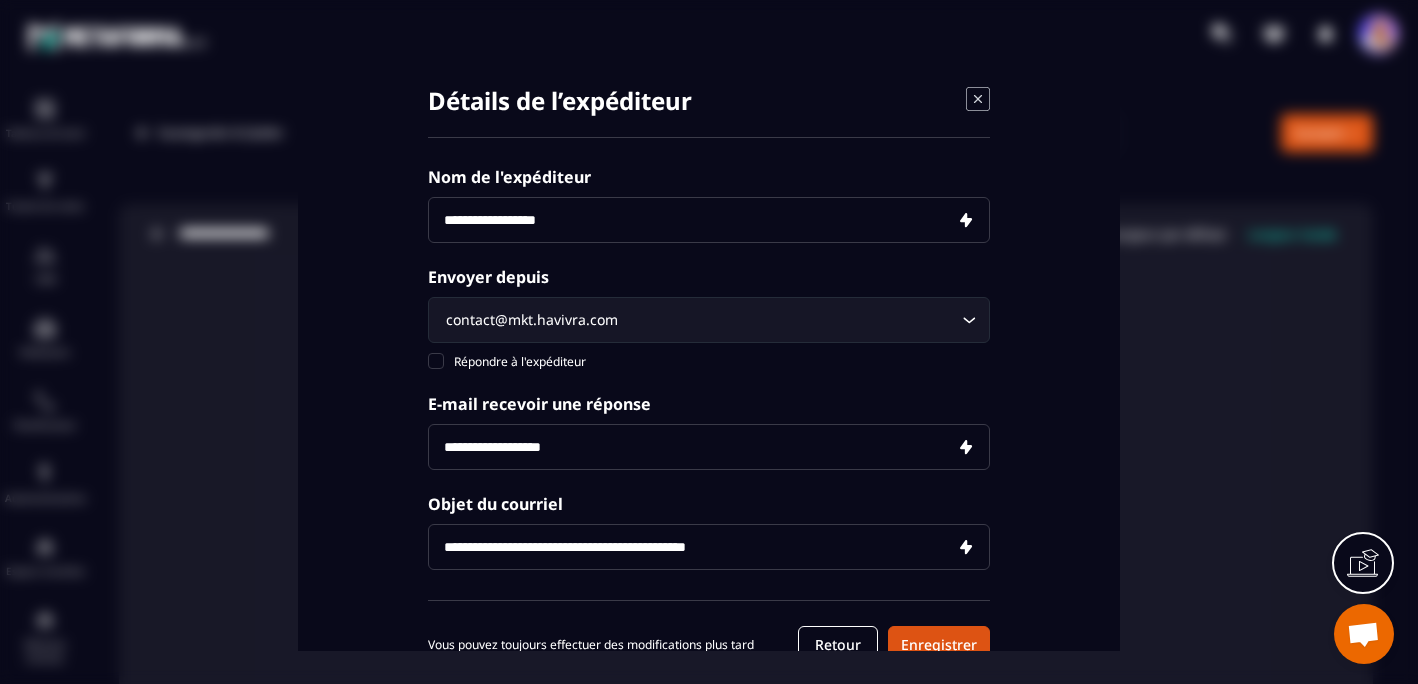 scroll, scrollTop: 63, scrollLeft: 0, axis: vertical 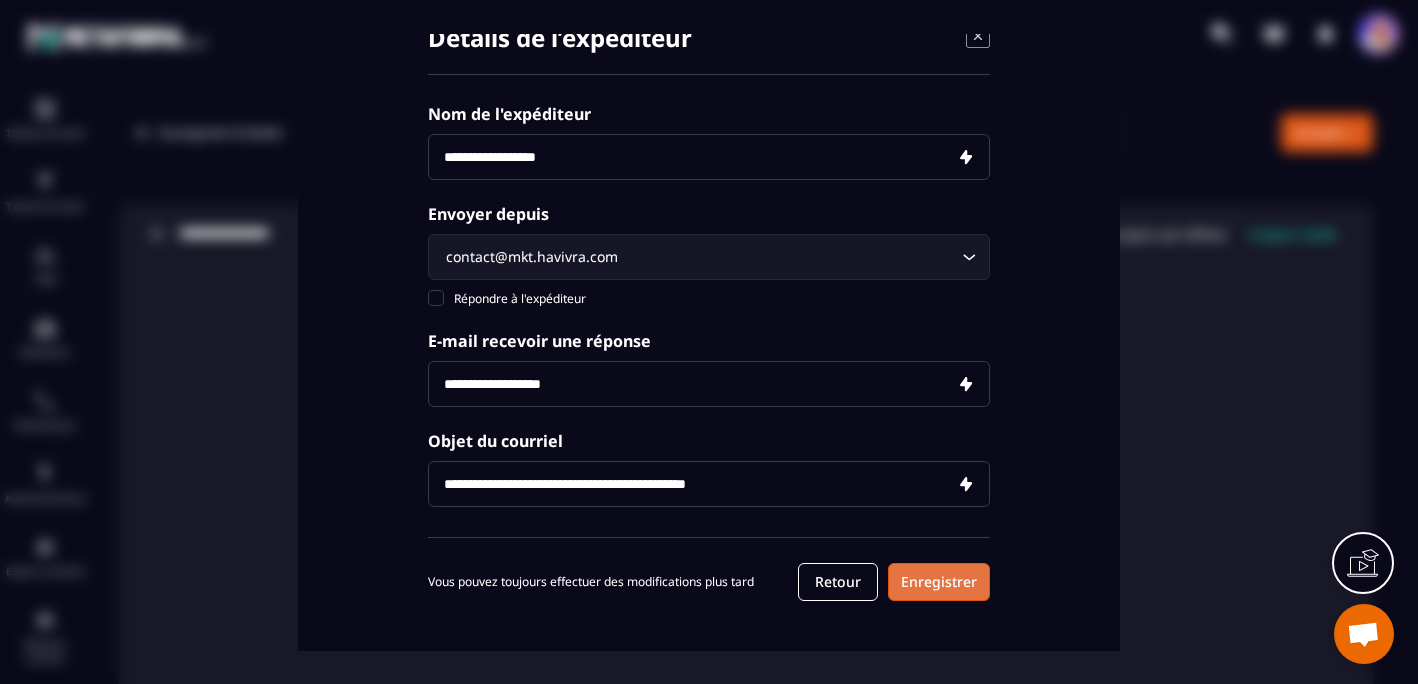 click on "Enregistrer" at bounding box center (939, 582) 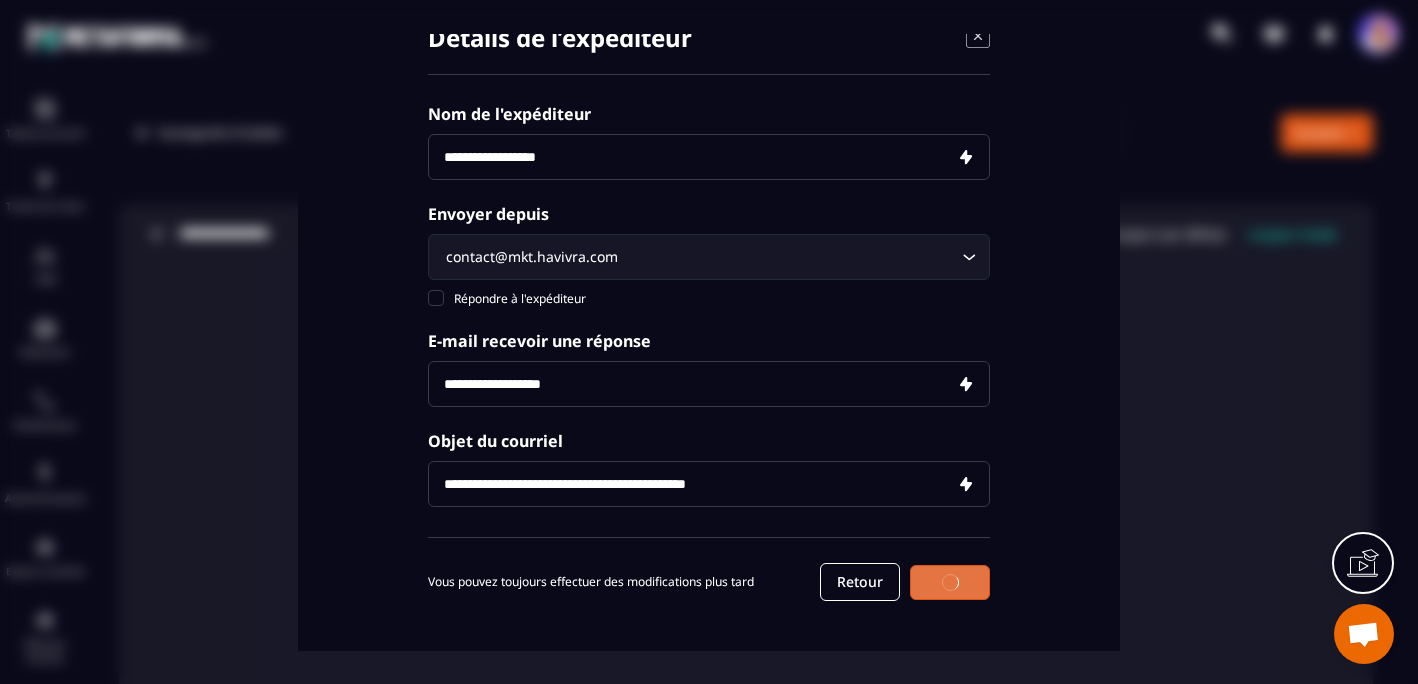 scroll, scrollTop: 62, scrollLeft: 0, axis: vertical 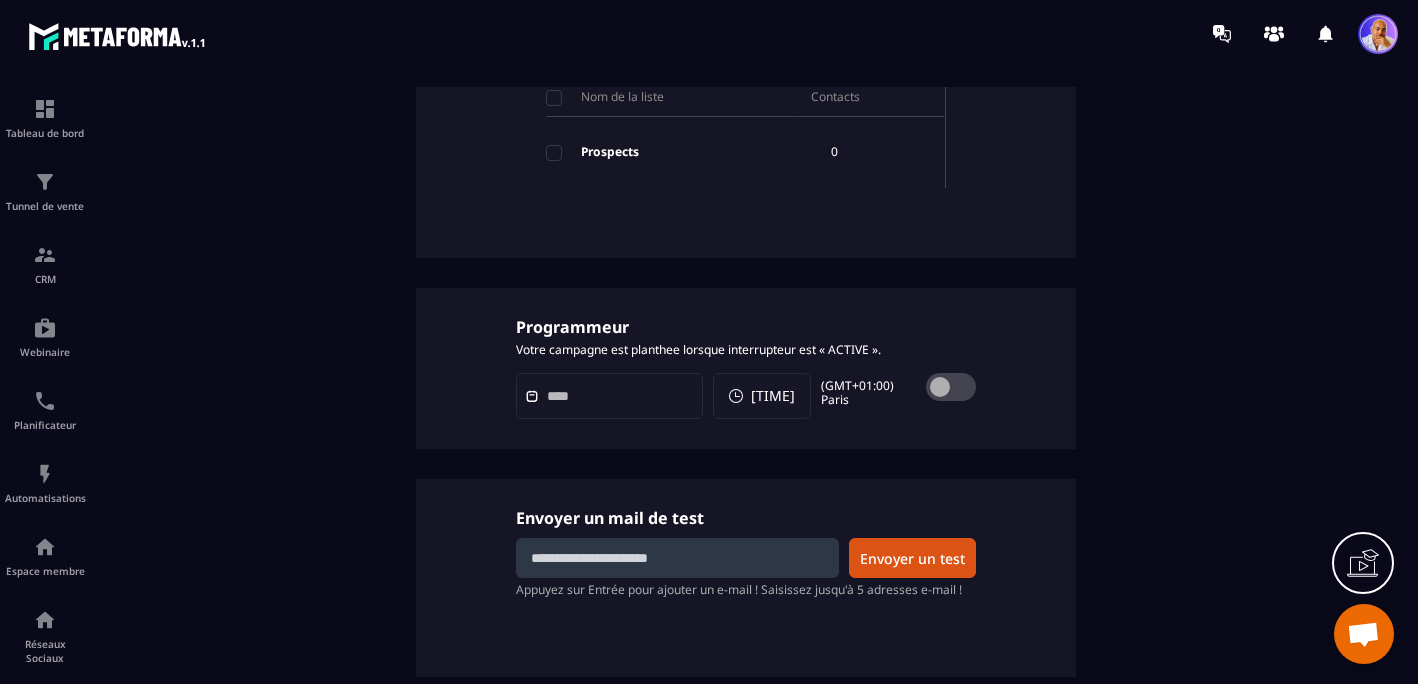 click at bounding box center [677, 558] 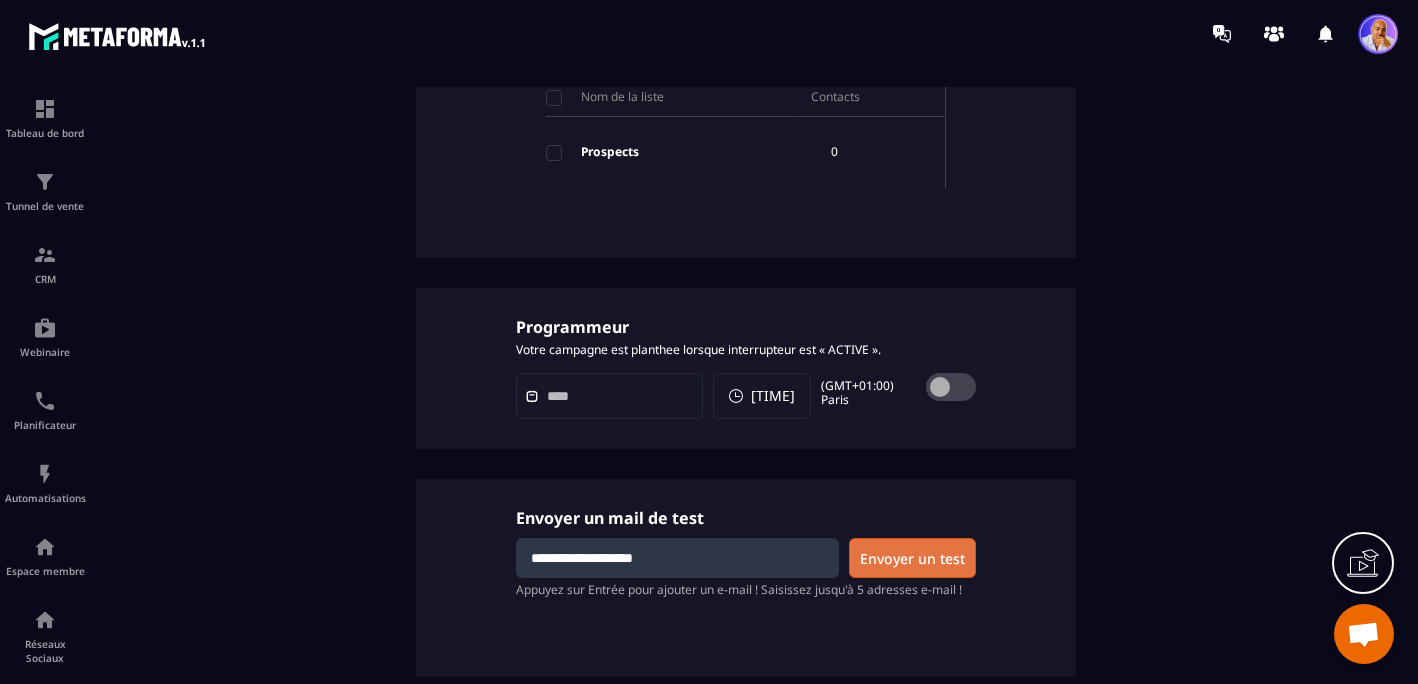 click on "Envoyer un test" at bounding box center (912, 558) 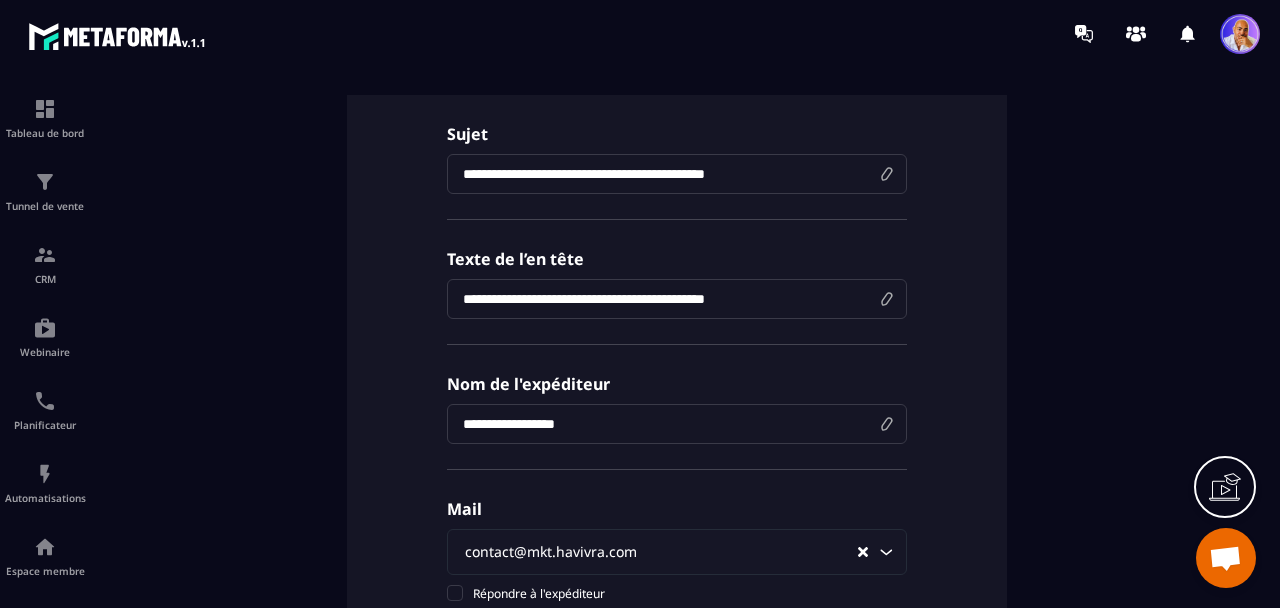 scroll, scrollTop: 0, scrollLeft: 0, axis: both 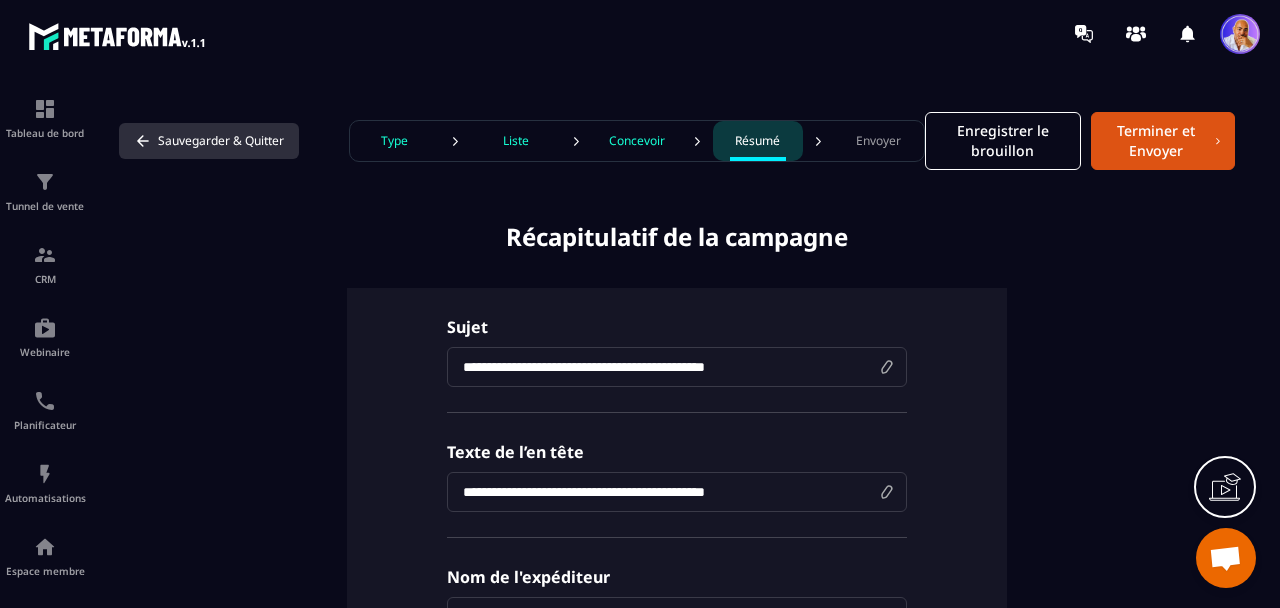 click 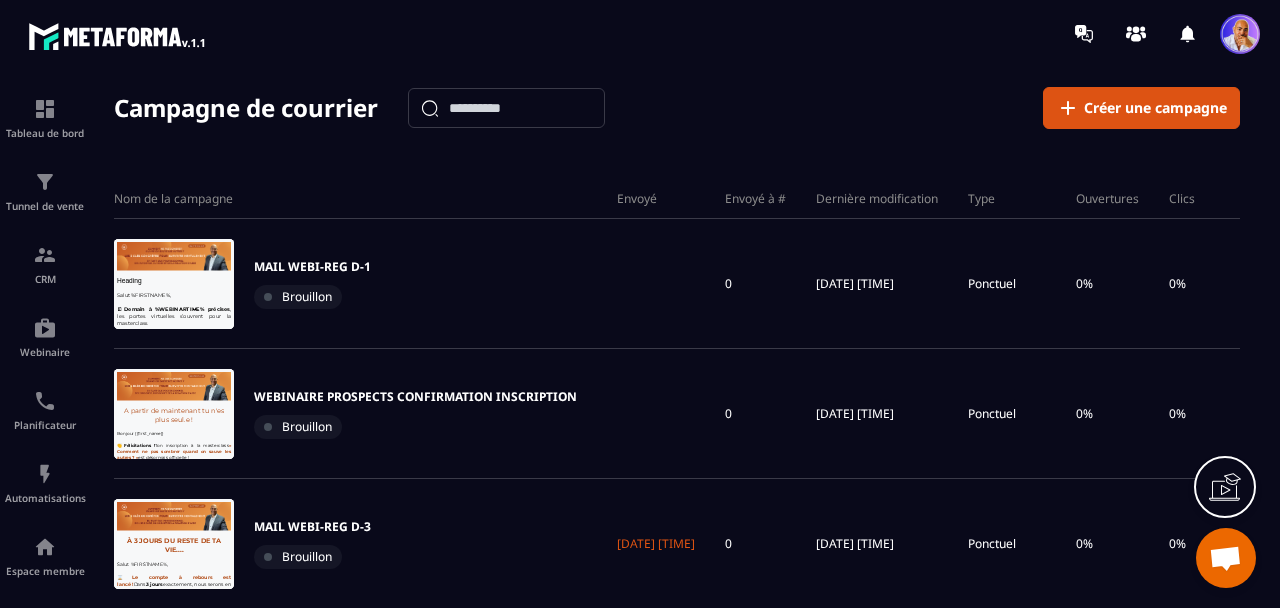 scroll, scrollTop: 0, scrollLeft: 0, axis: both 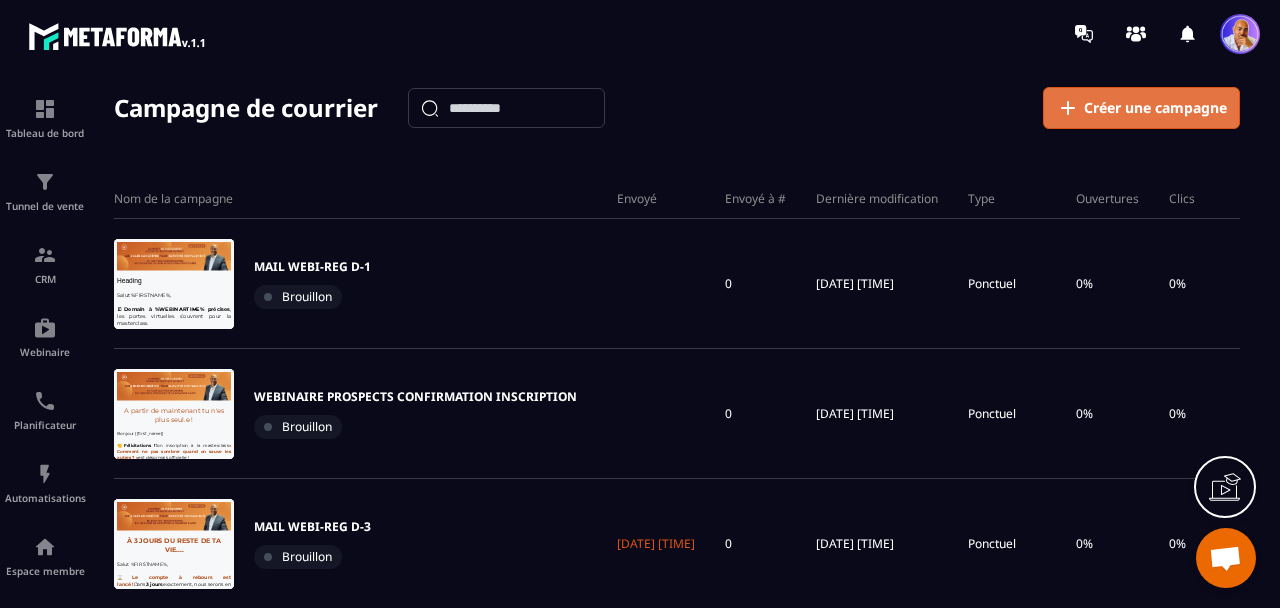 click on "Créer une campagne" at bounding box center [1155, 108] 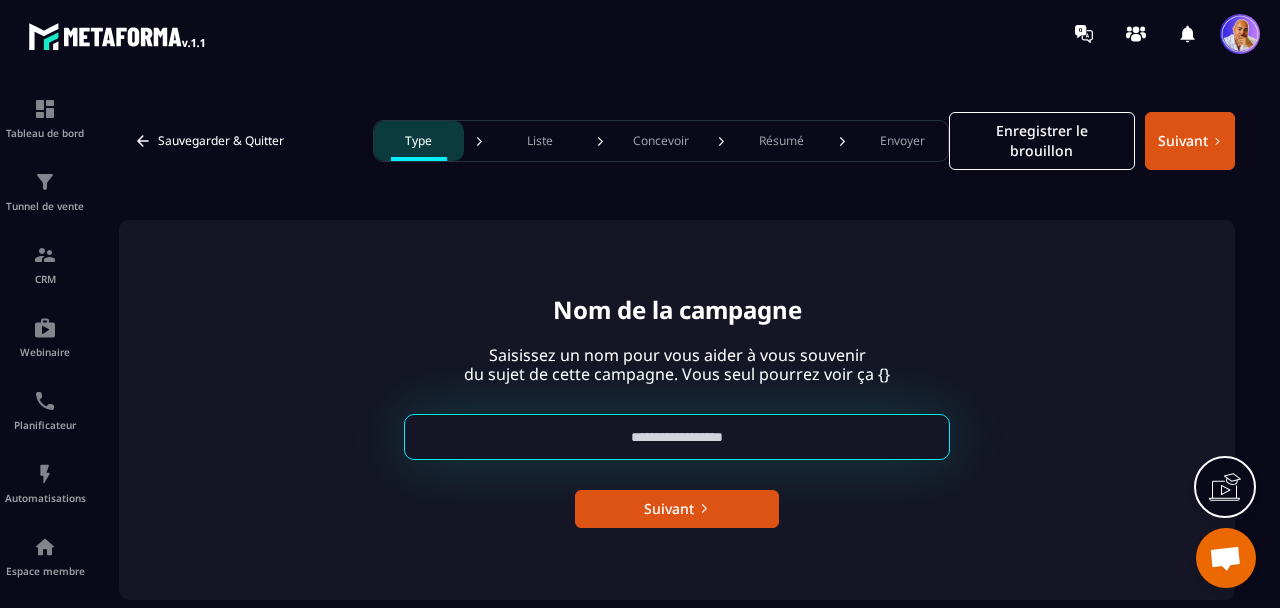 click at bounding box center (677, 437) 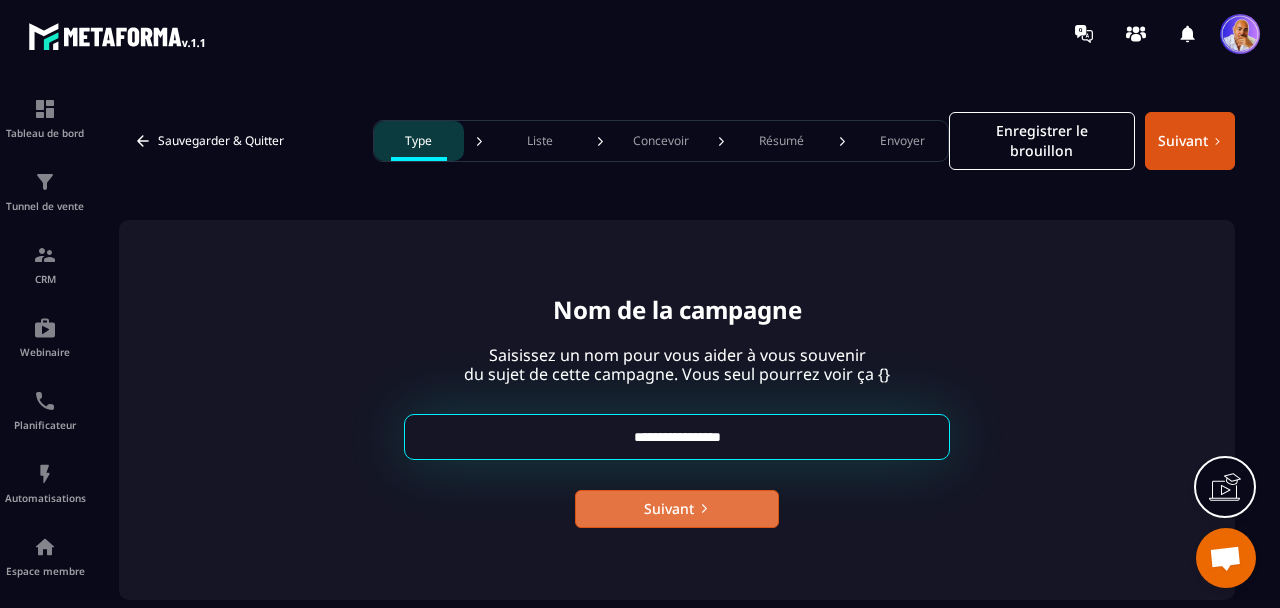 type on "**********" 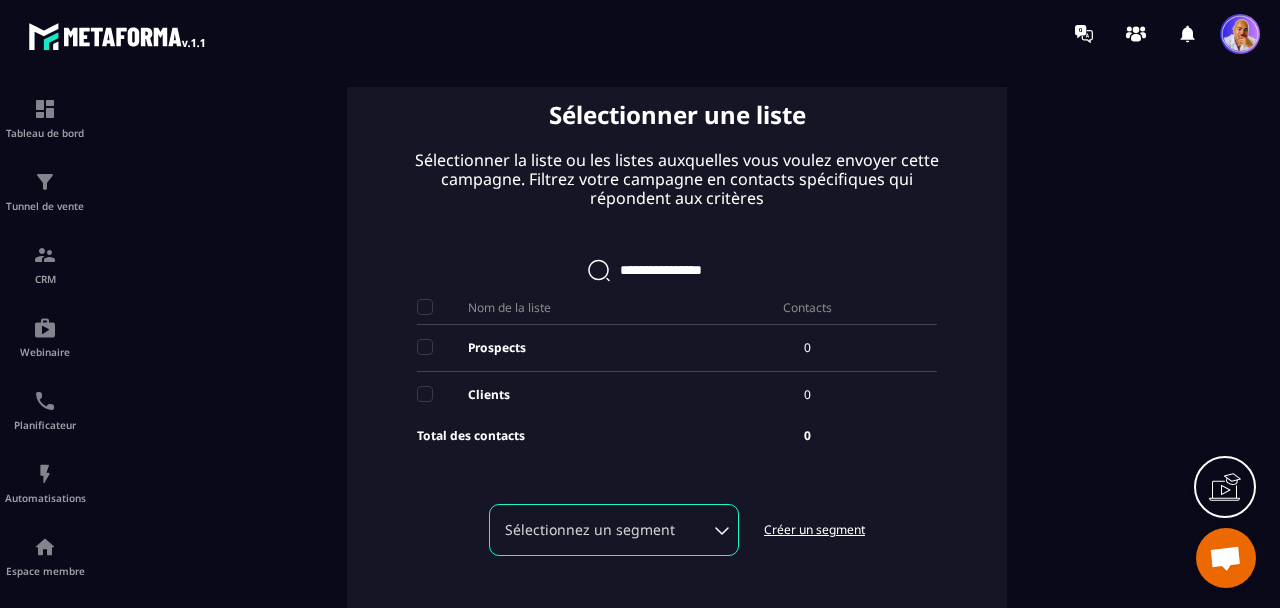scroll, scrollTop: 176, scrollLeft: 0, axis: vertical 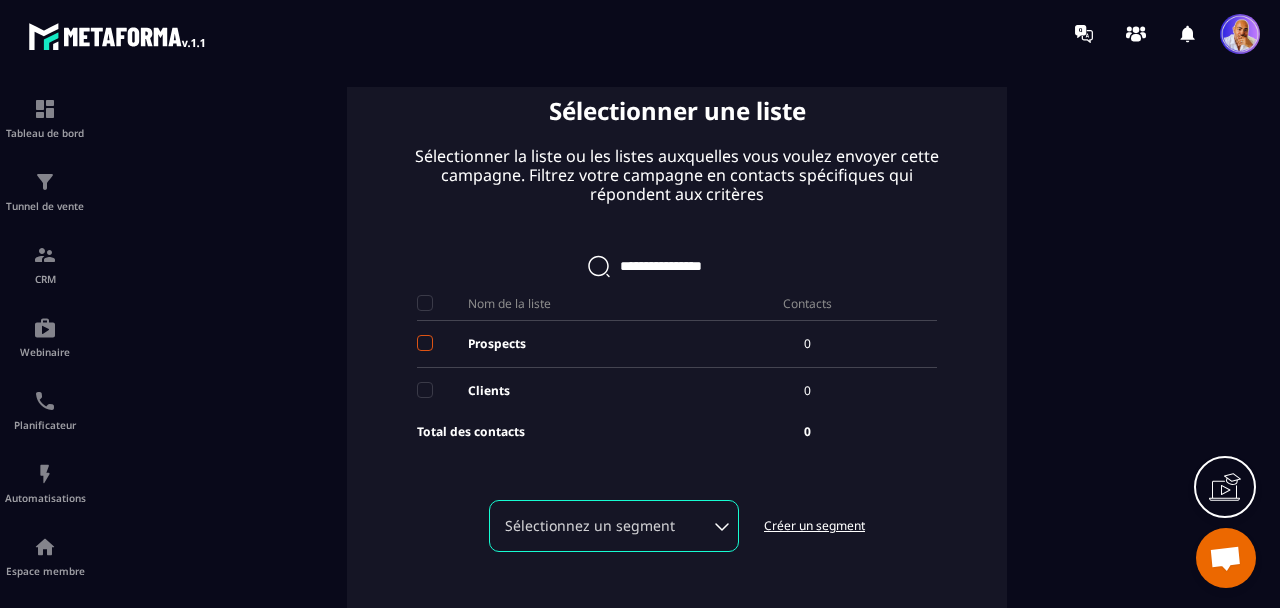 click at bounding box center [425, 343] 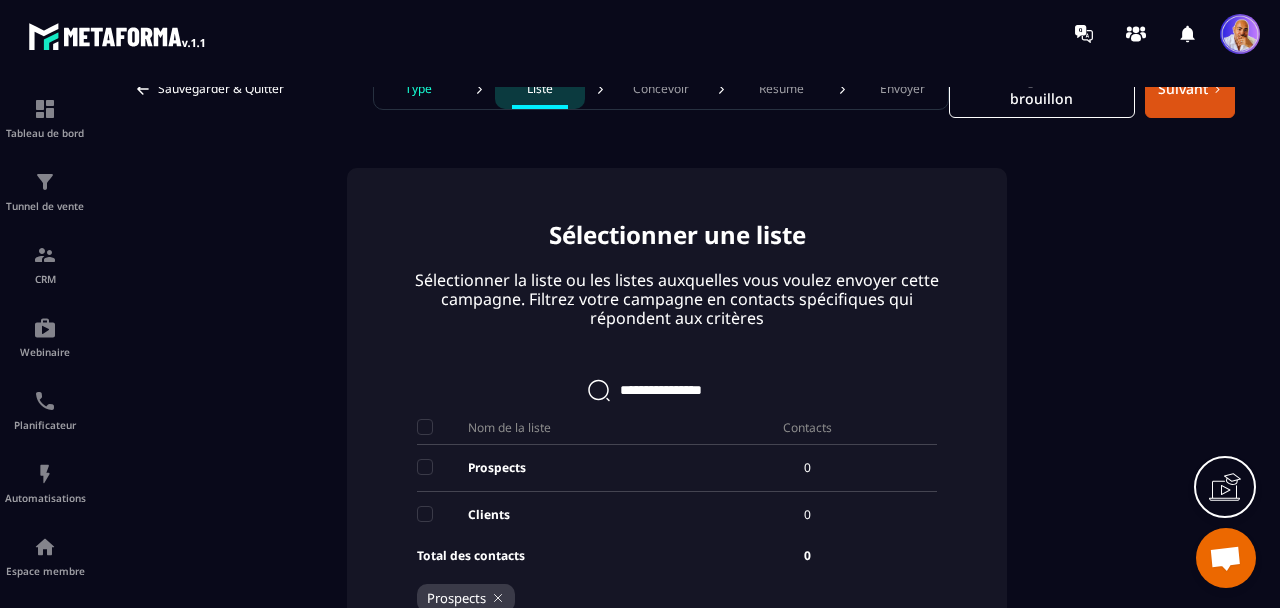 scroll, scrollTop: 0, scrollLeft: 0, axis: both 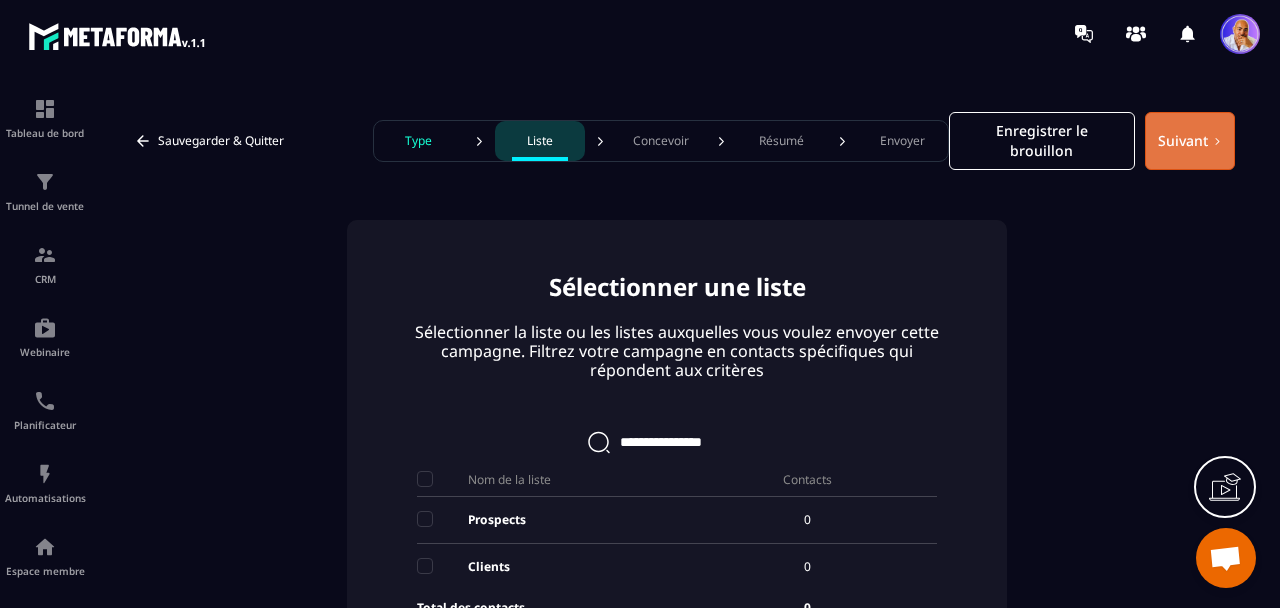 click on "Suivant" at bounding box center [1190, 141] 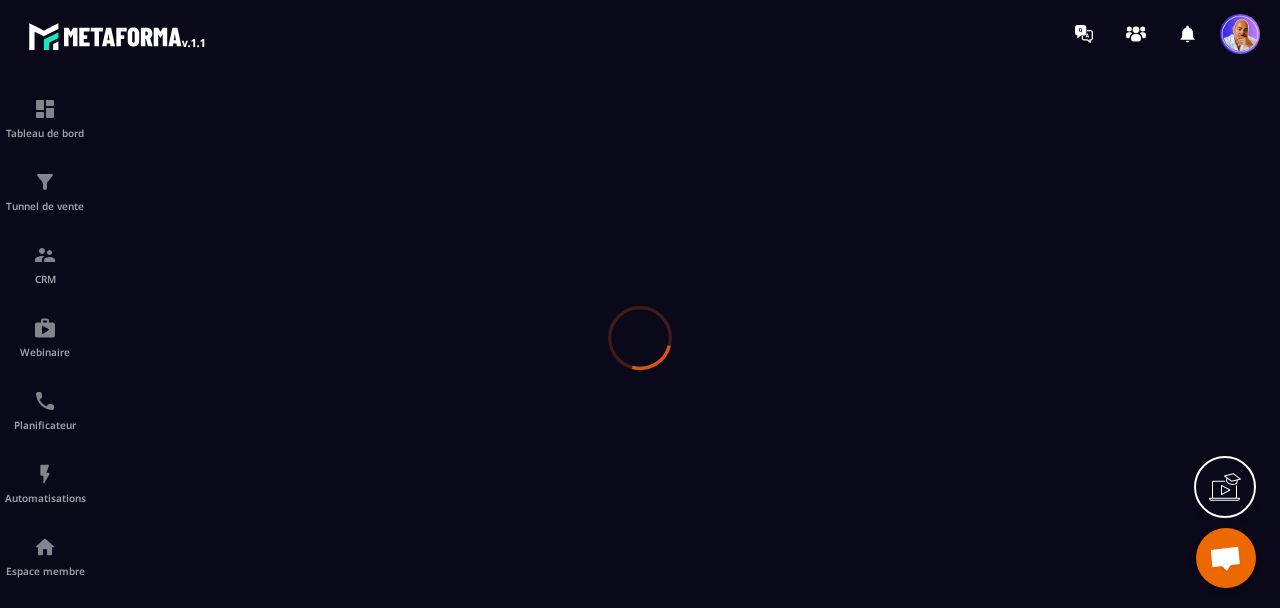 scroll, scrollTop: 0, scrollLeft: 0, axis: both 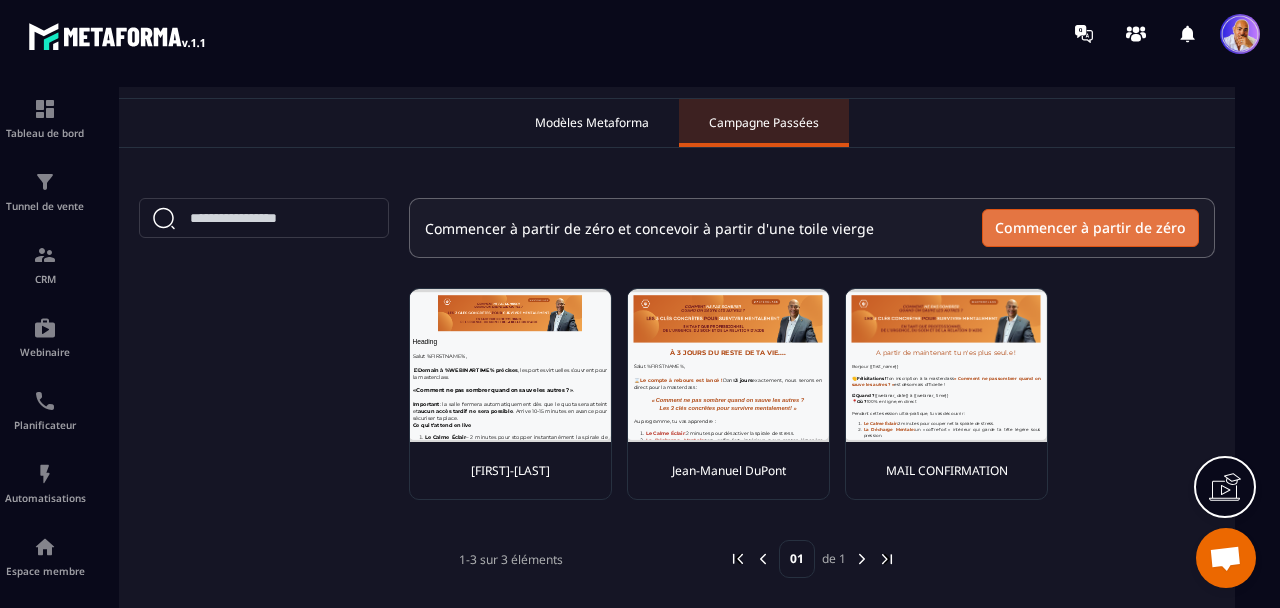 click on "Commencer à partir de zéro" at bounding box center (1090, 228) 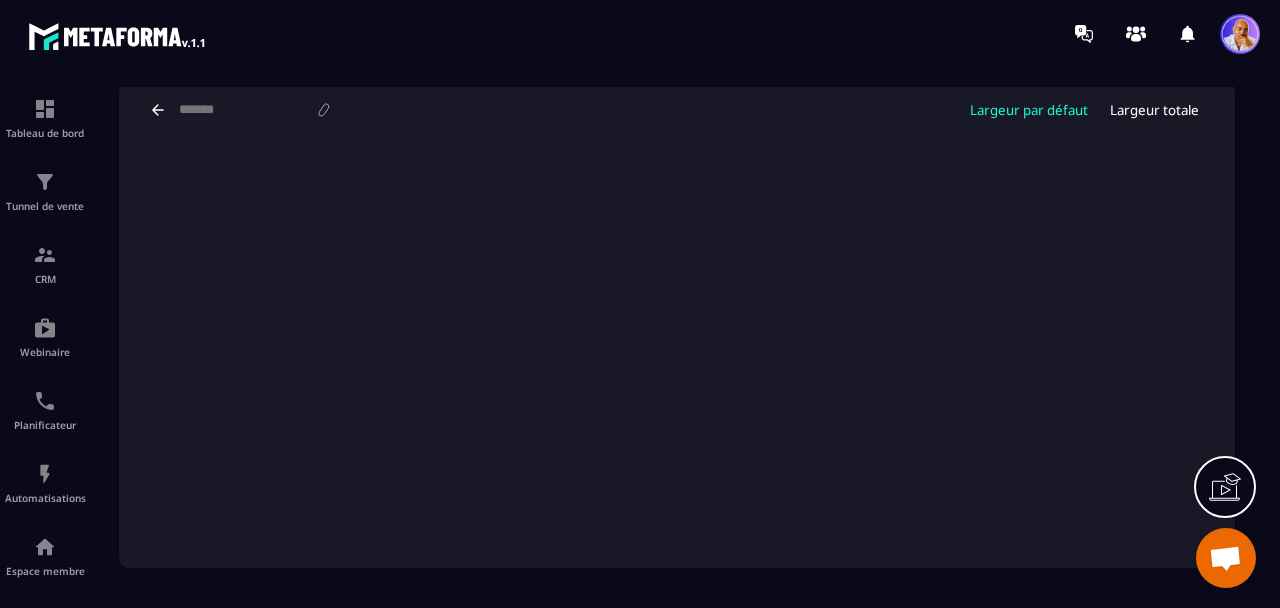 scroll, scrollTop: 143, scrollLeft: 0, axis: vertical 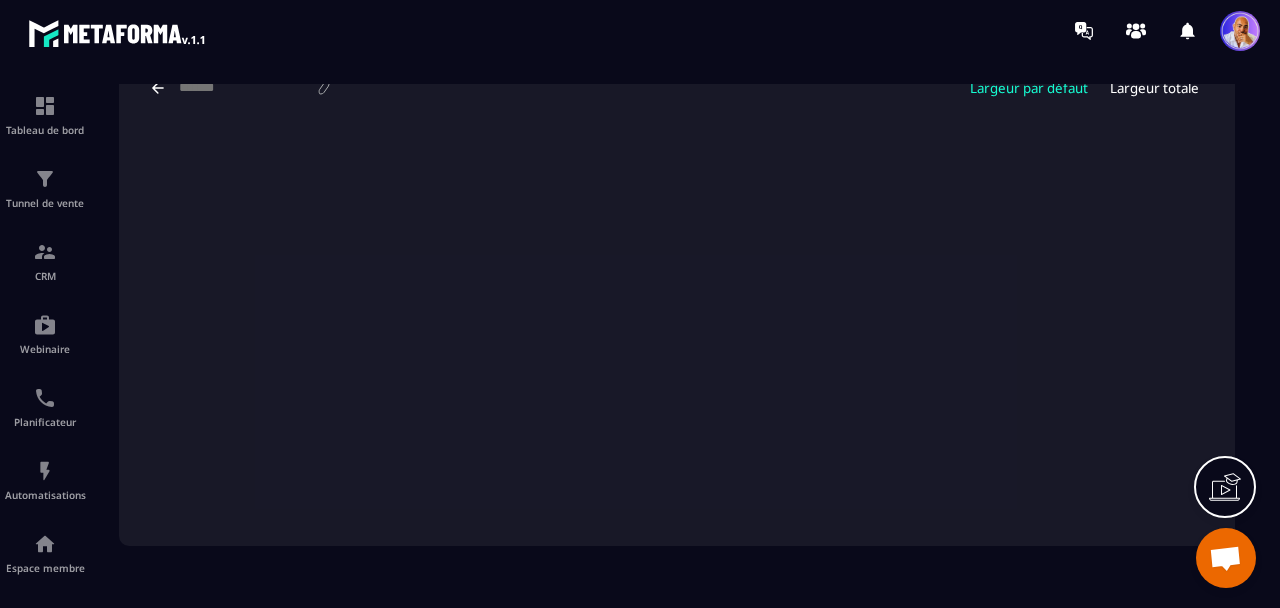 click on "Largeur totale" at bounding box center (1154, 88) 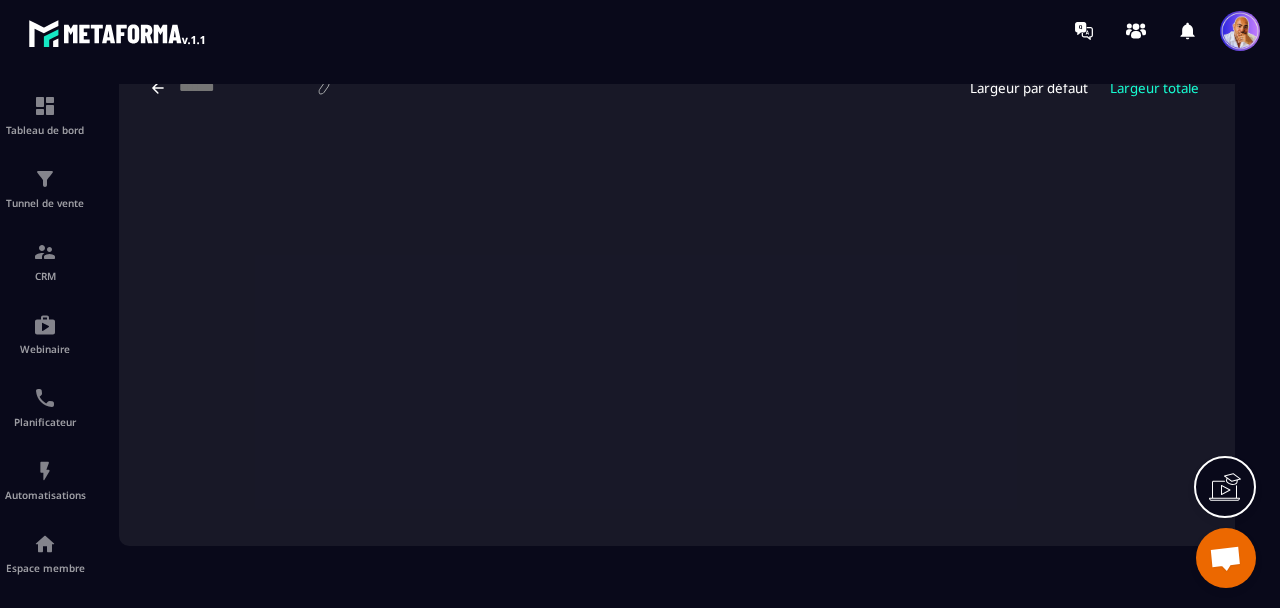 scroll, scrollTop: 12, scrollLeft: 0, axis: vertical 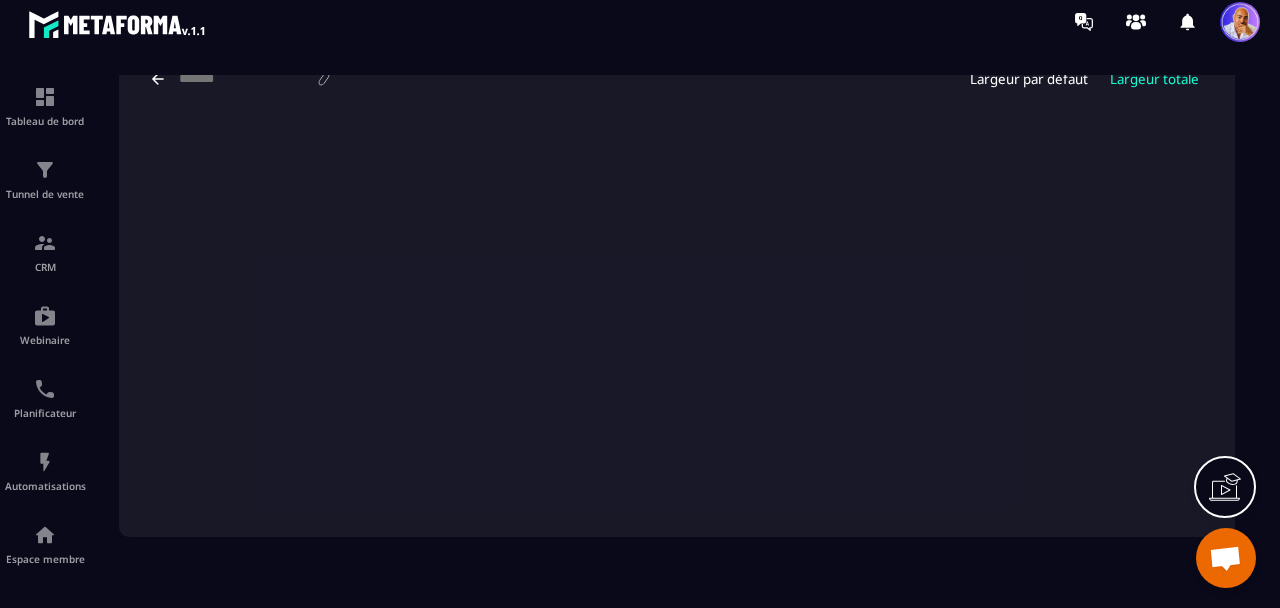 click 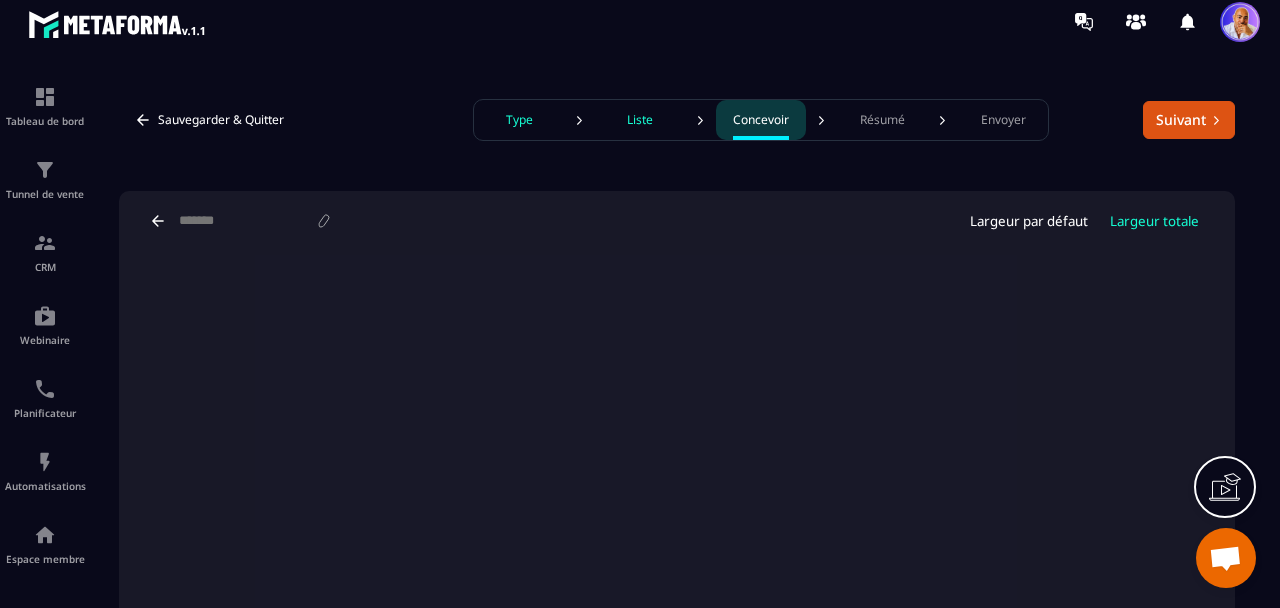 scroll, scrollTop: 0, scrollLeft: 0, axis: both 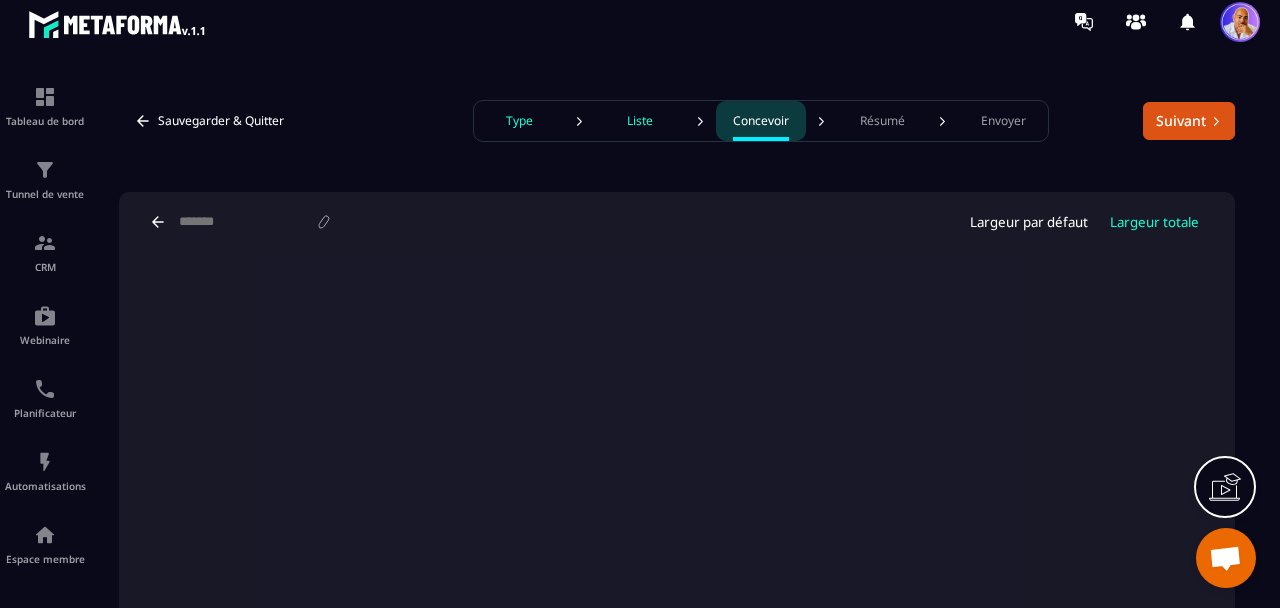 click at bounding box center (246, 222) 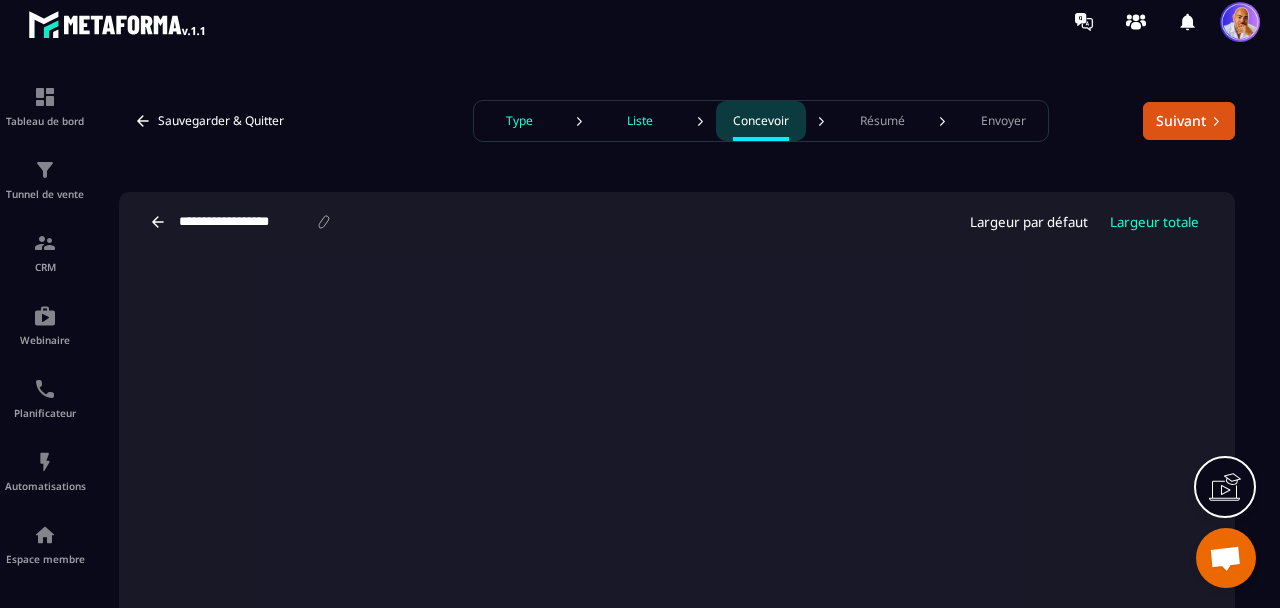 type on "**********" 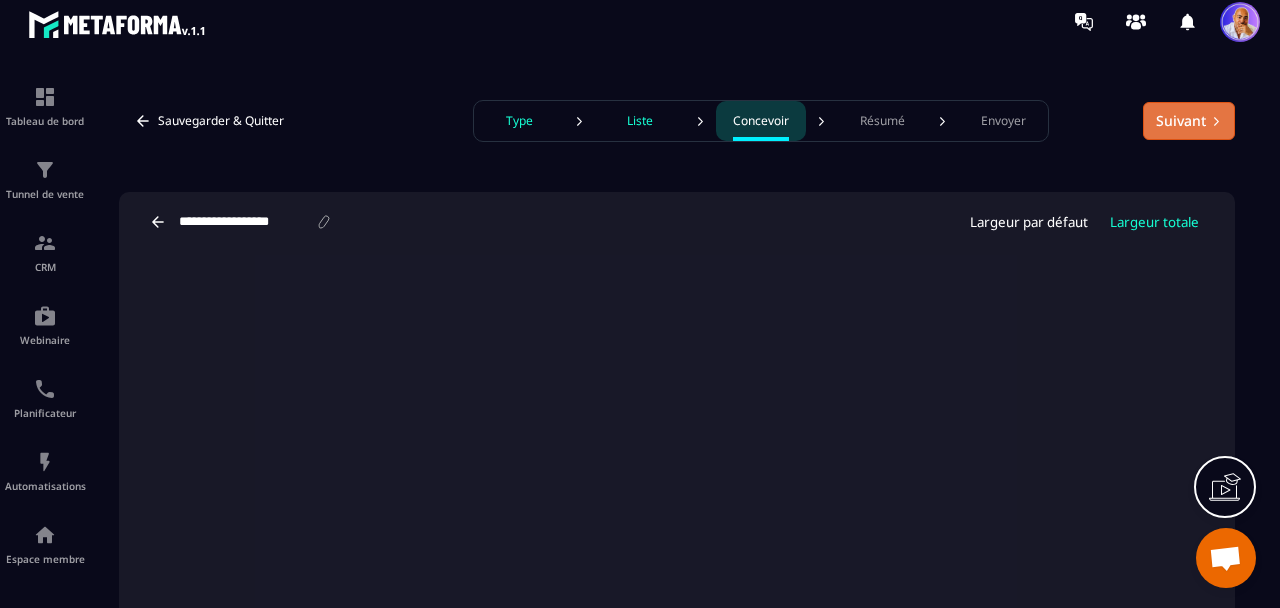 click on "Suivant" at bounding box center (1189, 121) 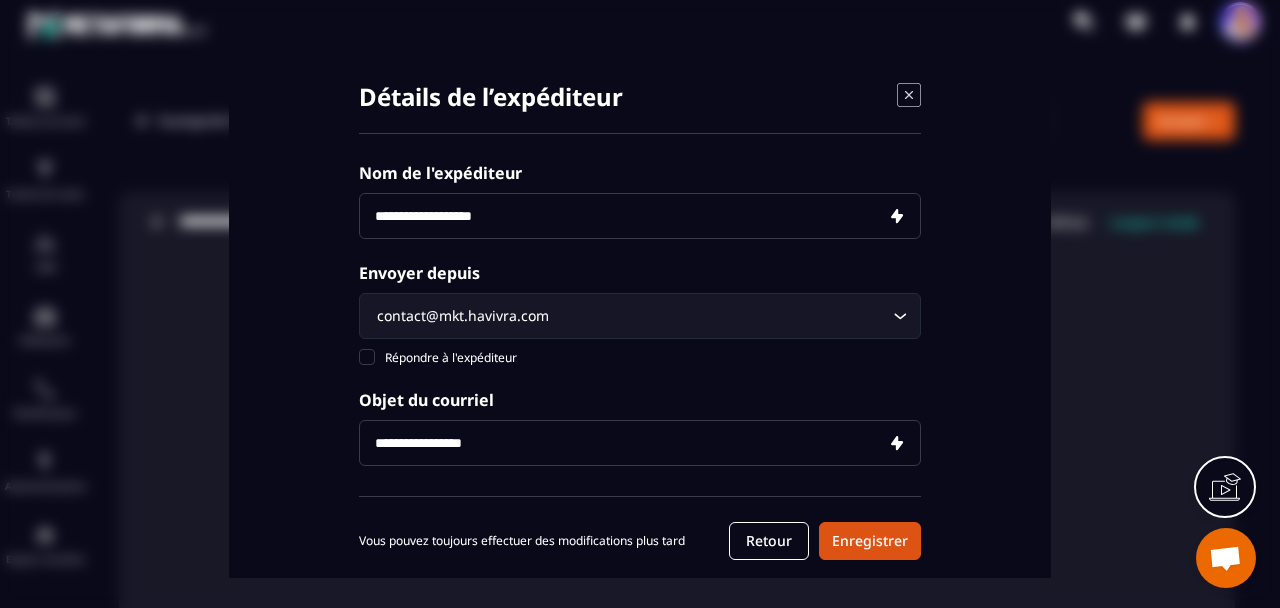 click at bounding box center [640, 216] 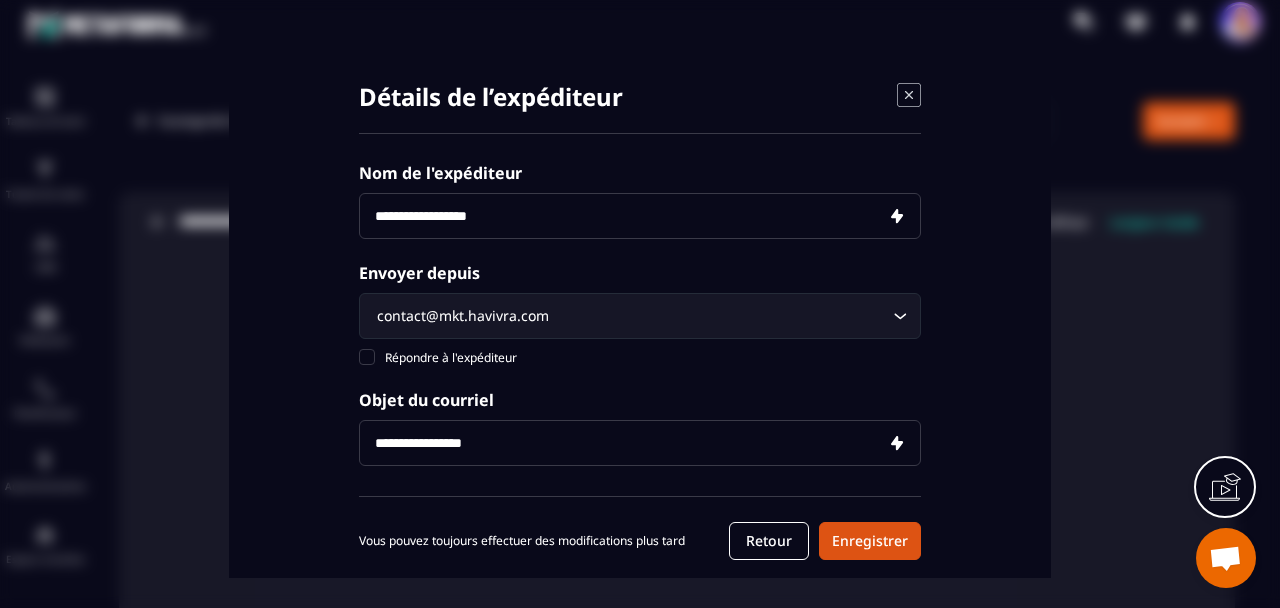type on "**********" 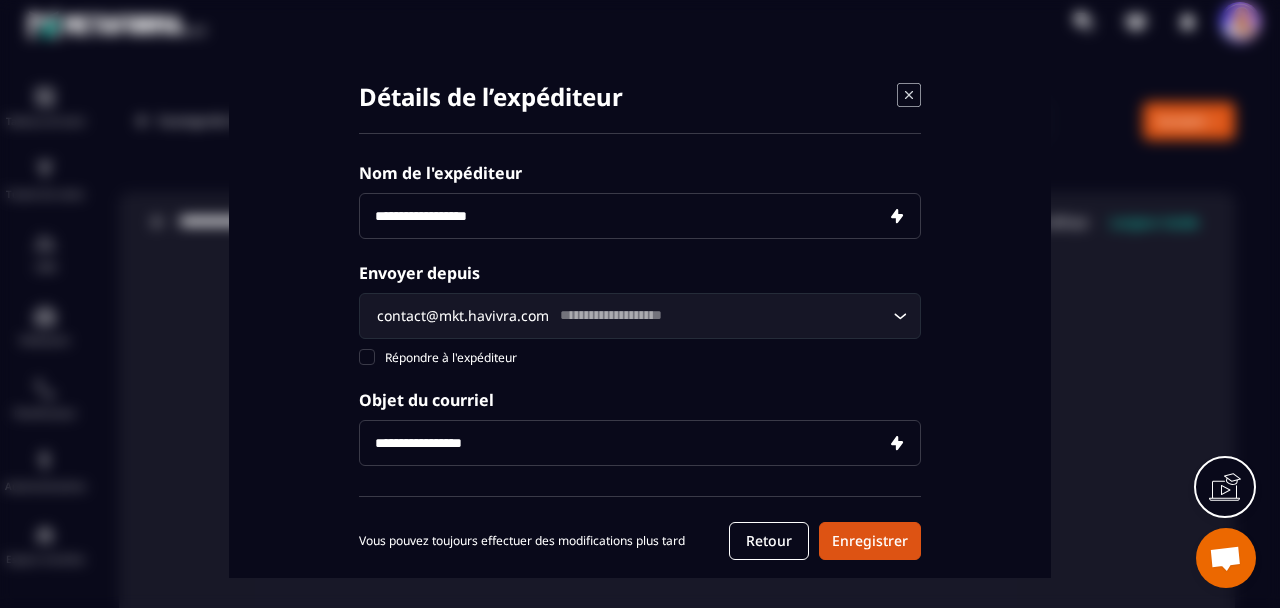 type 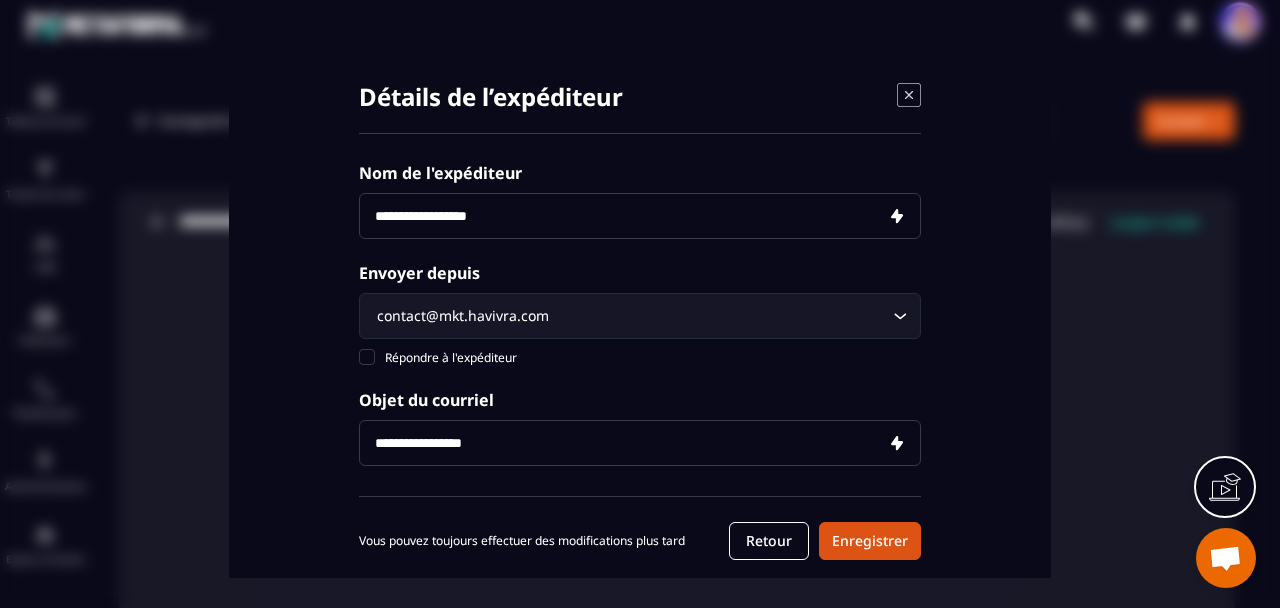 scroll, scrollTop: 32, scrollLeft: 0, axis: vertical 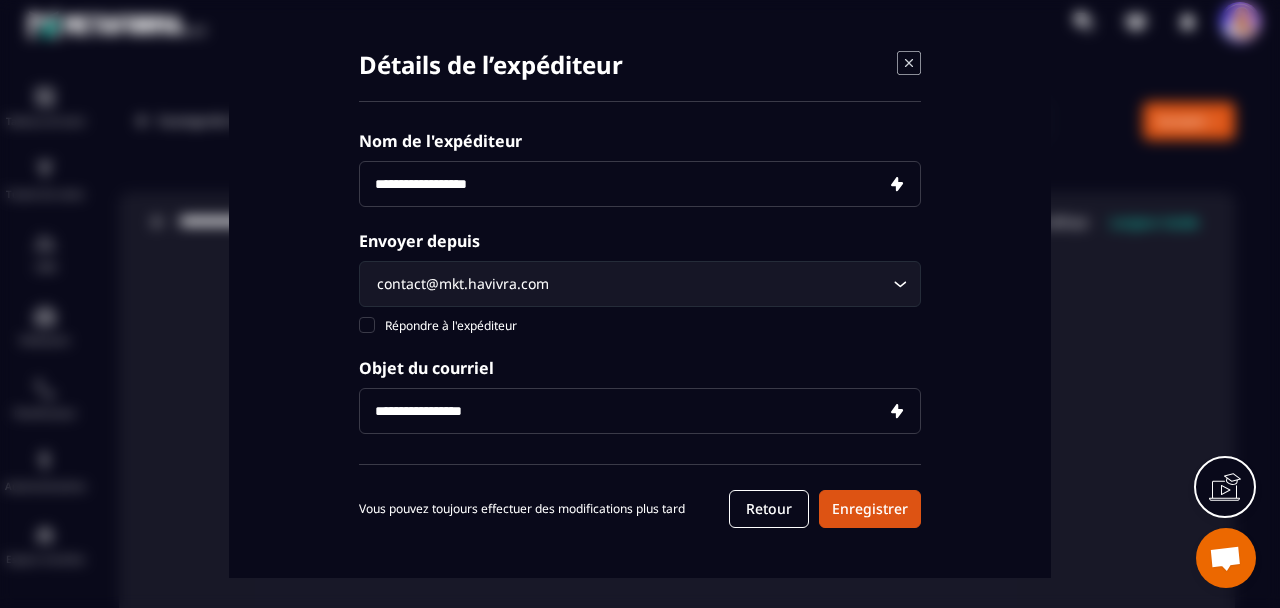 click at bounding box center [640, 411] 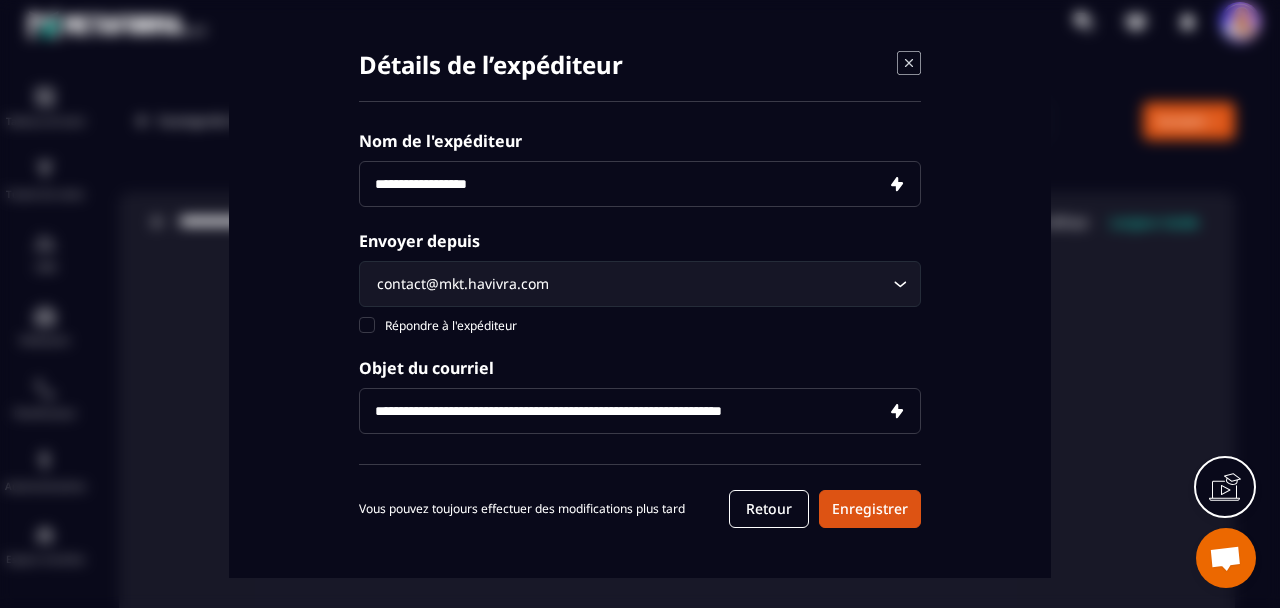 click on "**********" at bounding box center [640, 411] 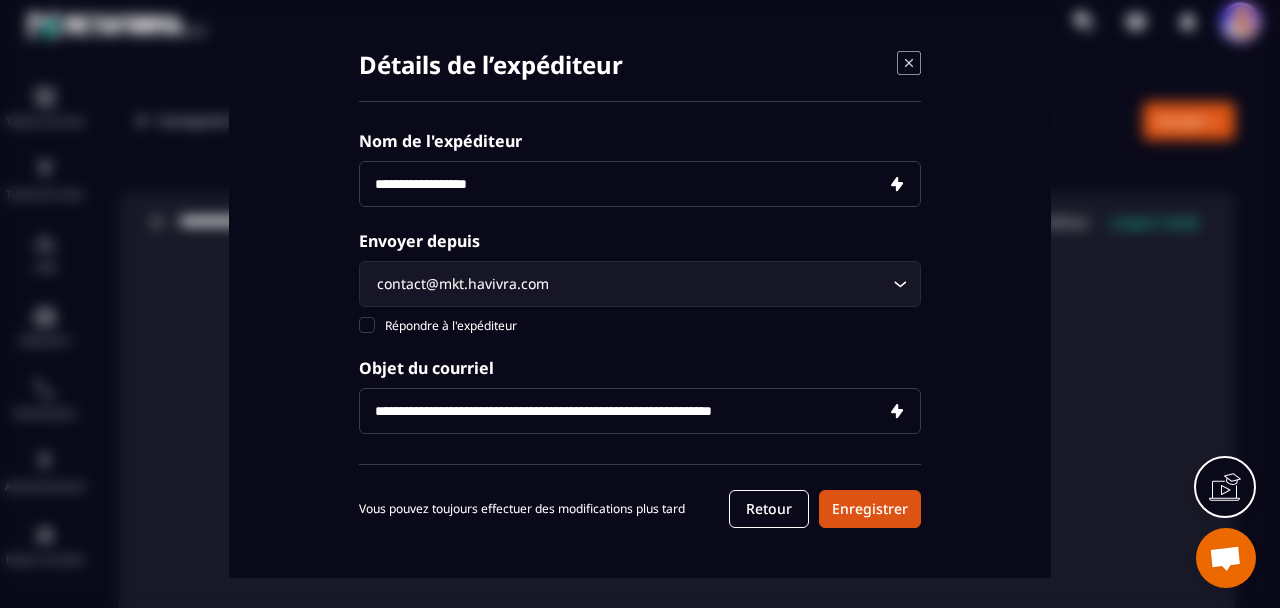 click on "**********" at bounding box center (640, 411) 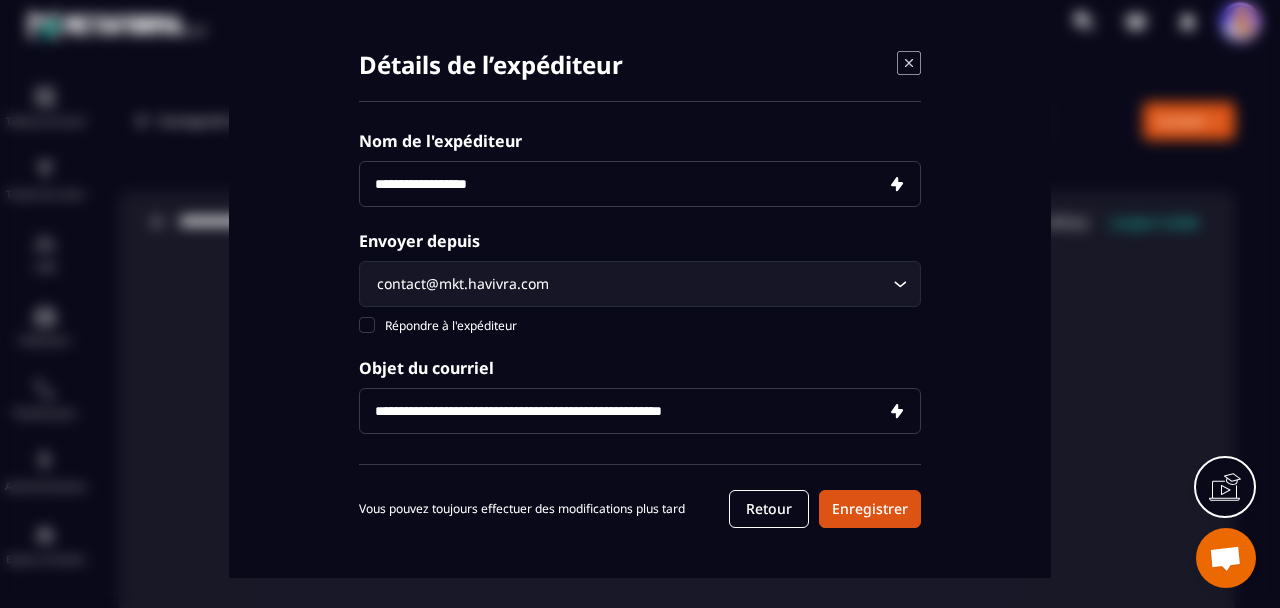 type on "**********" 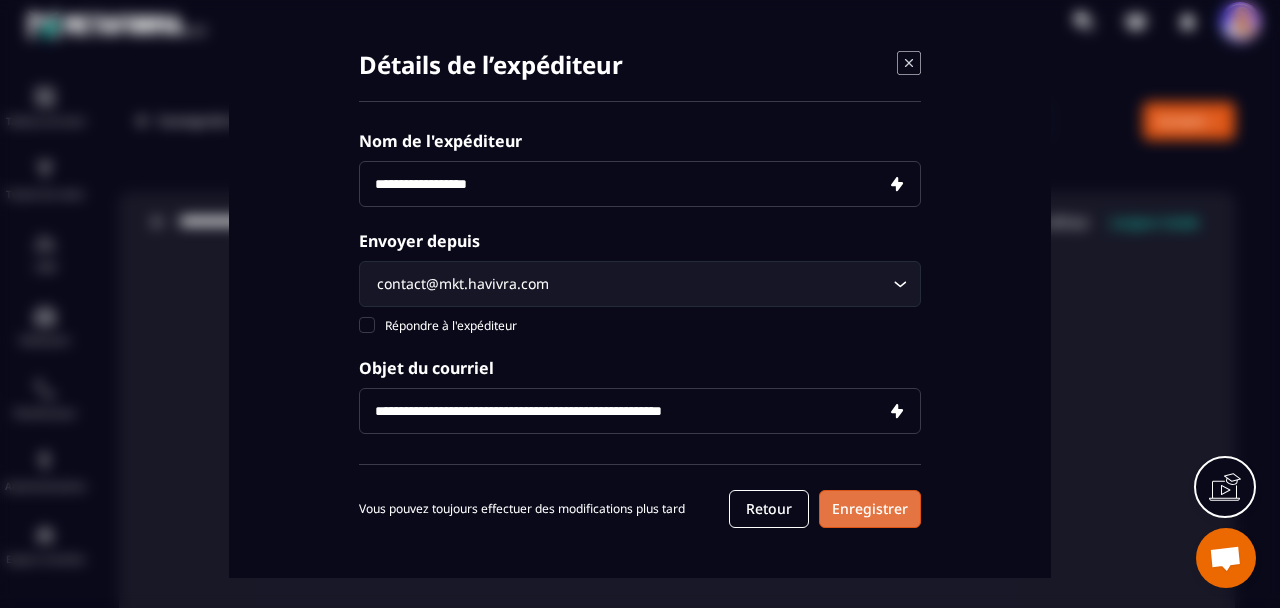 click on "Enregistrer" at bounding box center (870, 509) 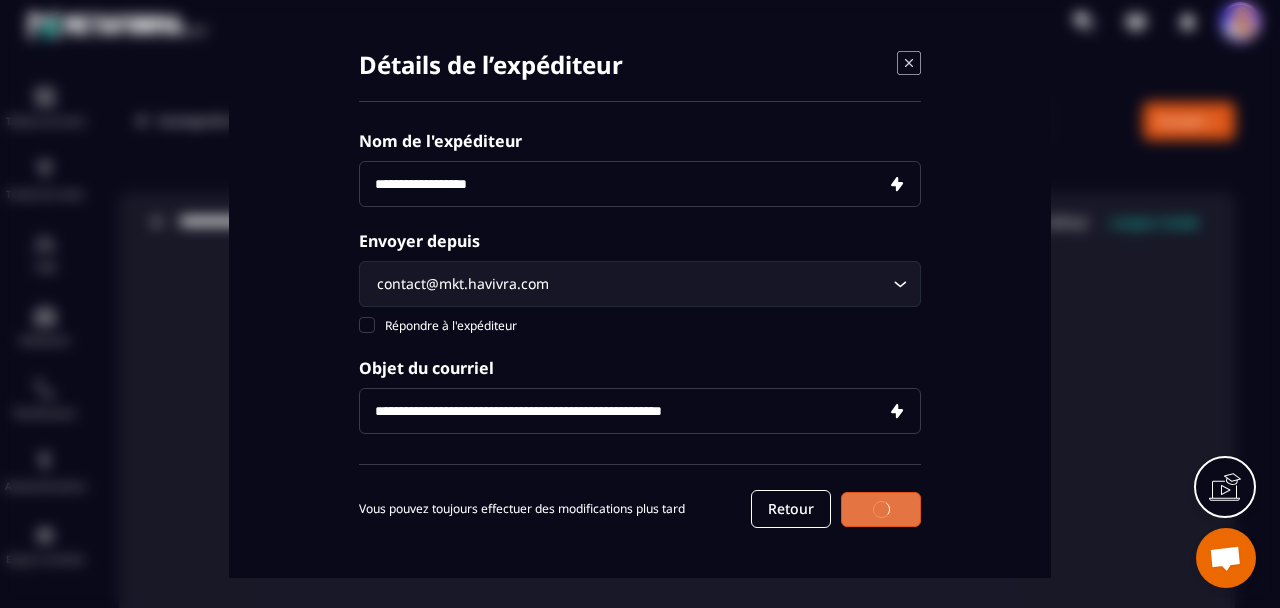scroll, scrollTop: 31, scrollLeft: 0, axis: vertical 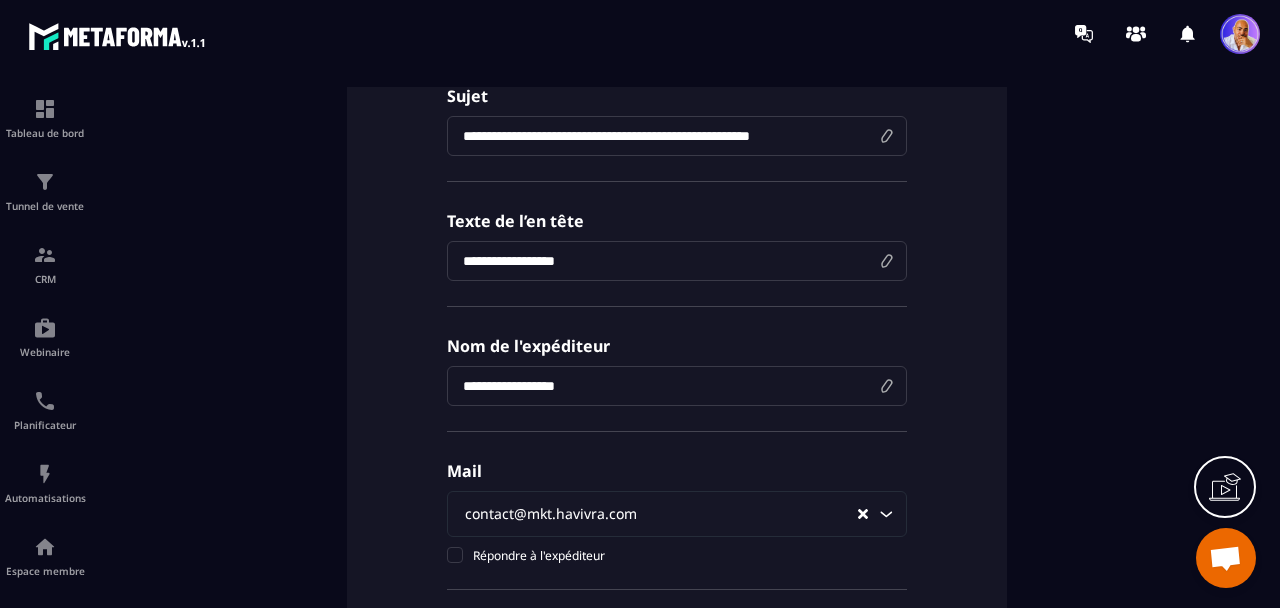 drag, startPoint x: 840, startPoint y: 138, endPoint x: 525, endPoint y: 149, distance: 315.19202 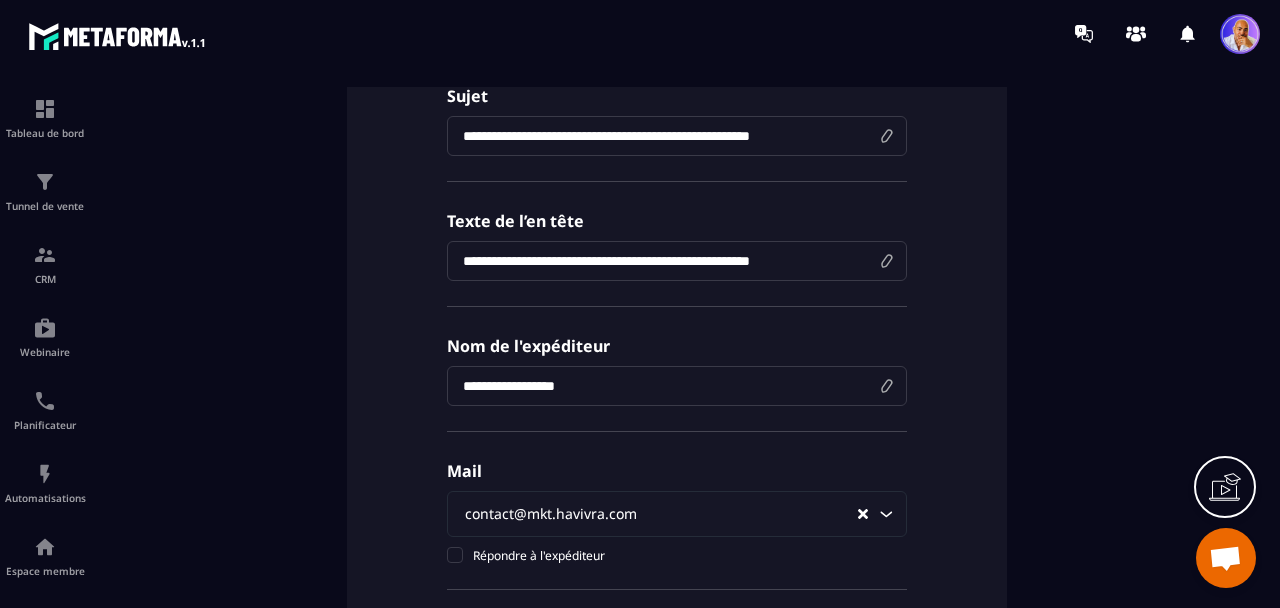 click on "**********" at bounding box center [677, 261] 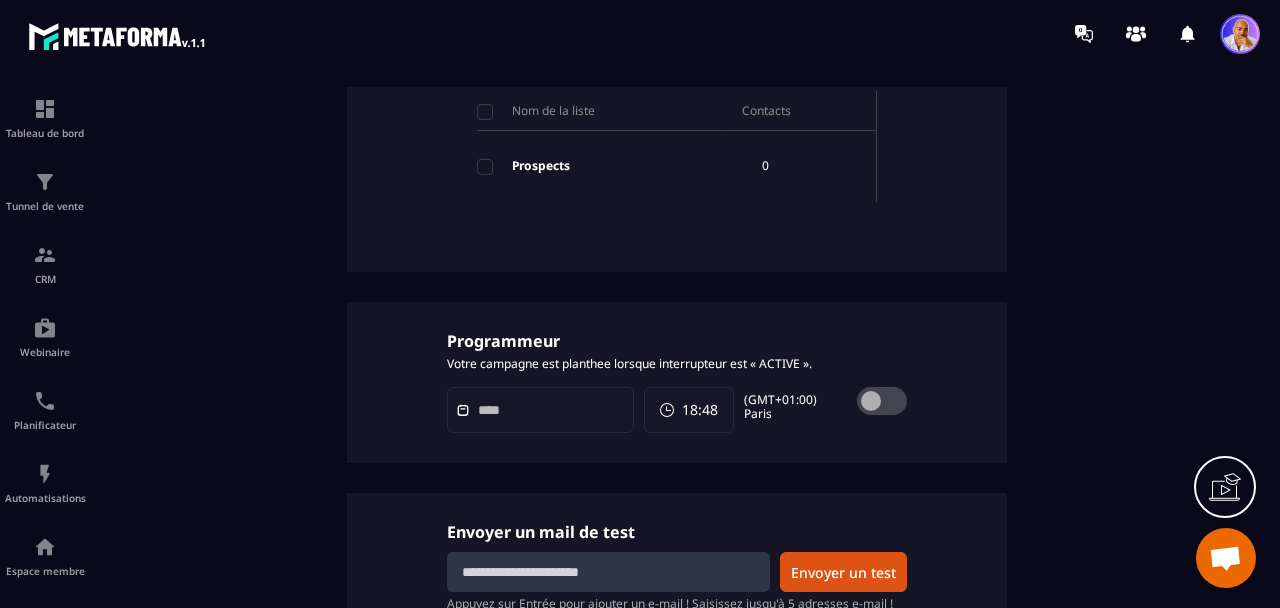 scroll, scrollTop: 1130, scrollLeft: 0, axis: vertical 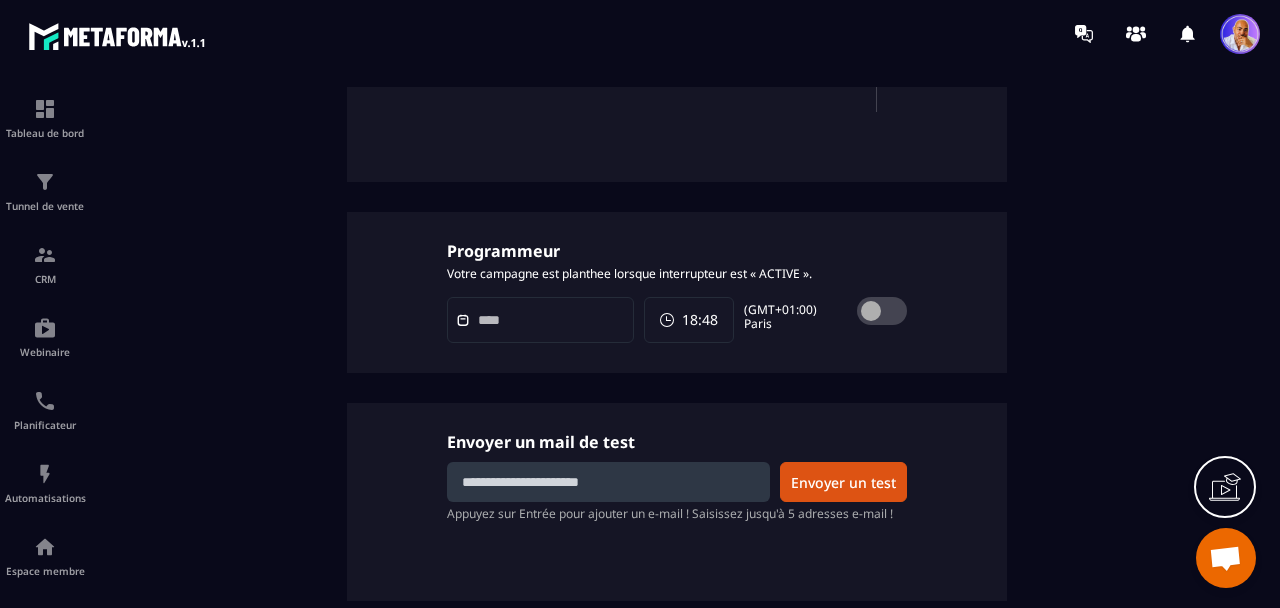 type on "**********" 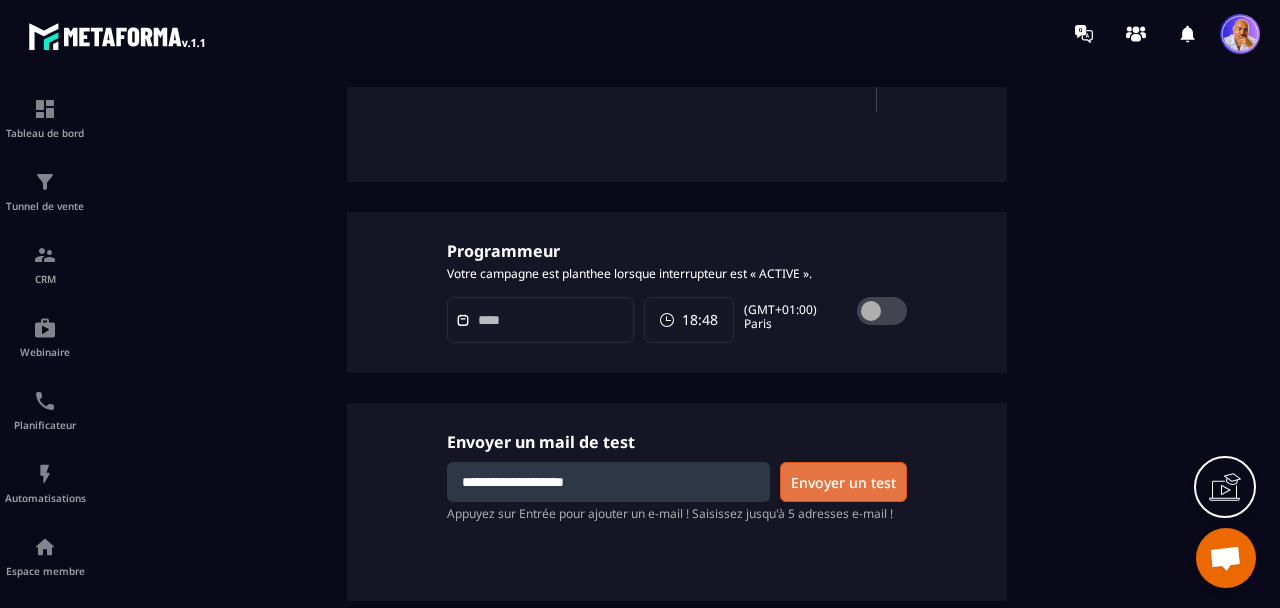 click on "Envoyer un test" at bounding box center (843, 482) 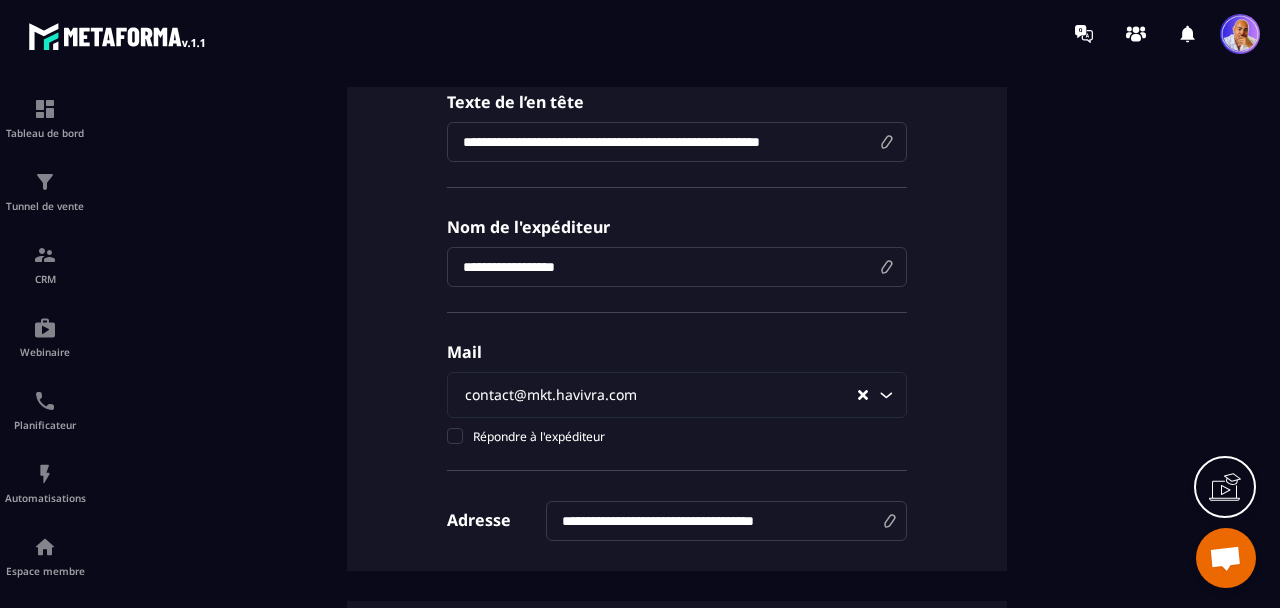 scroll, scrollTop: 0, scrollLeft: 0, axis: both 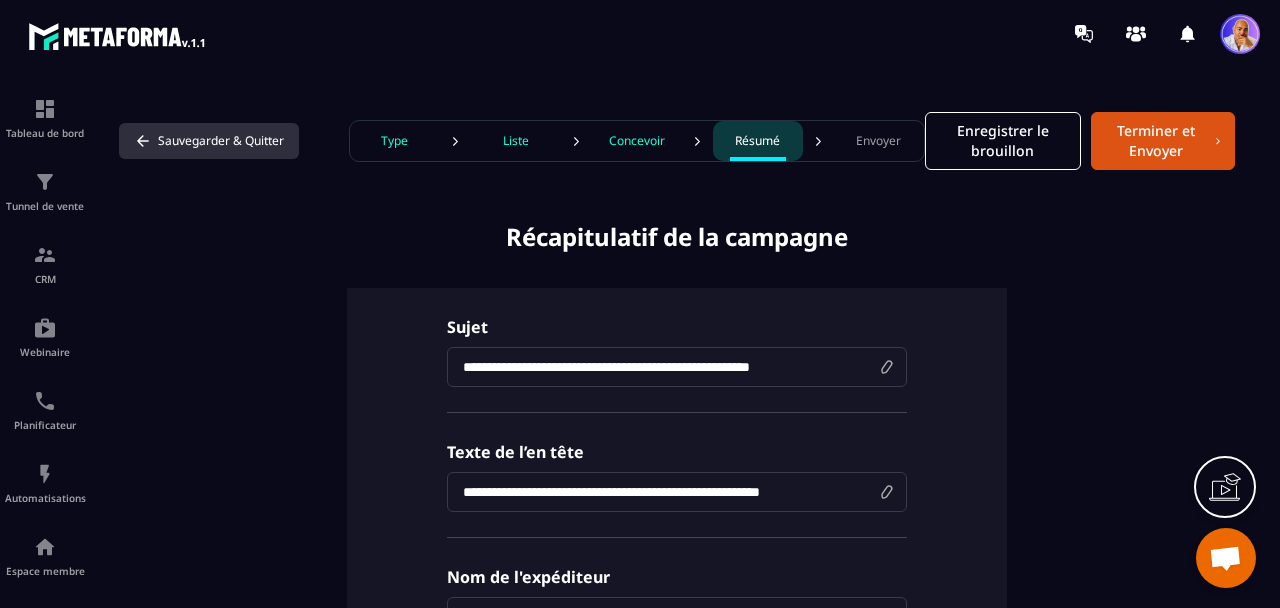 click 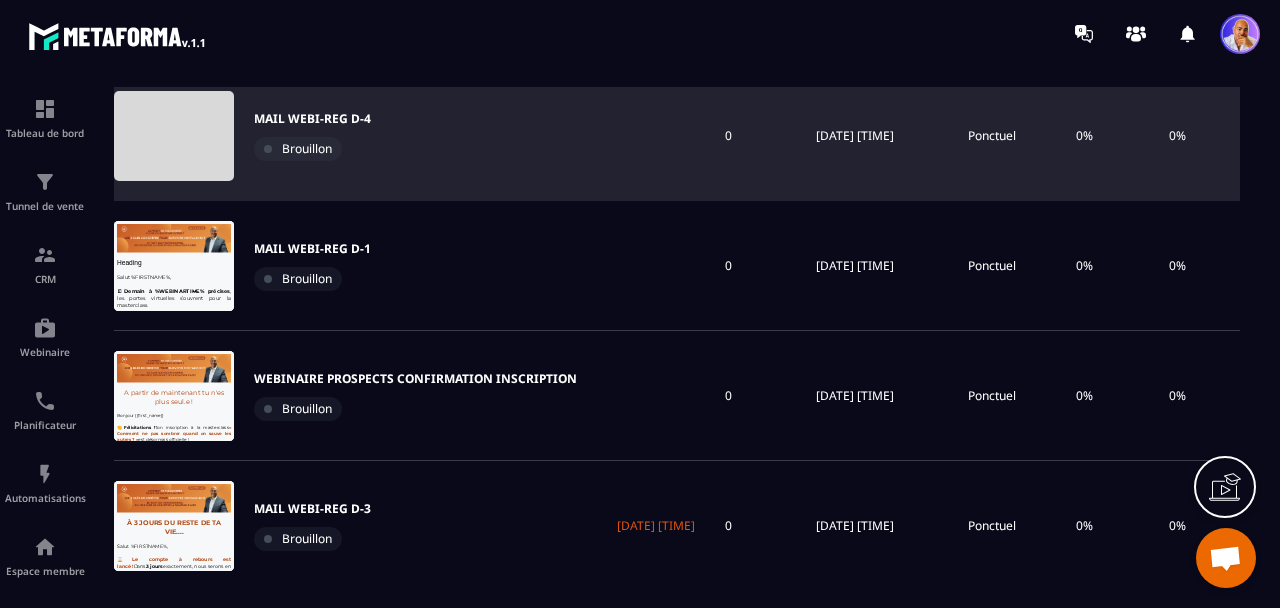 scroll, scrollTop: 0, scrollLeft: 0, axis: both 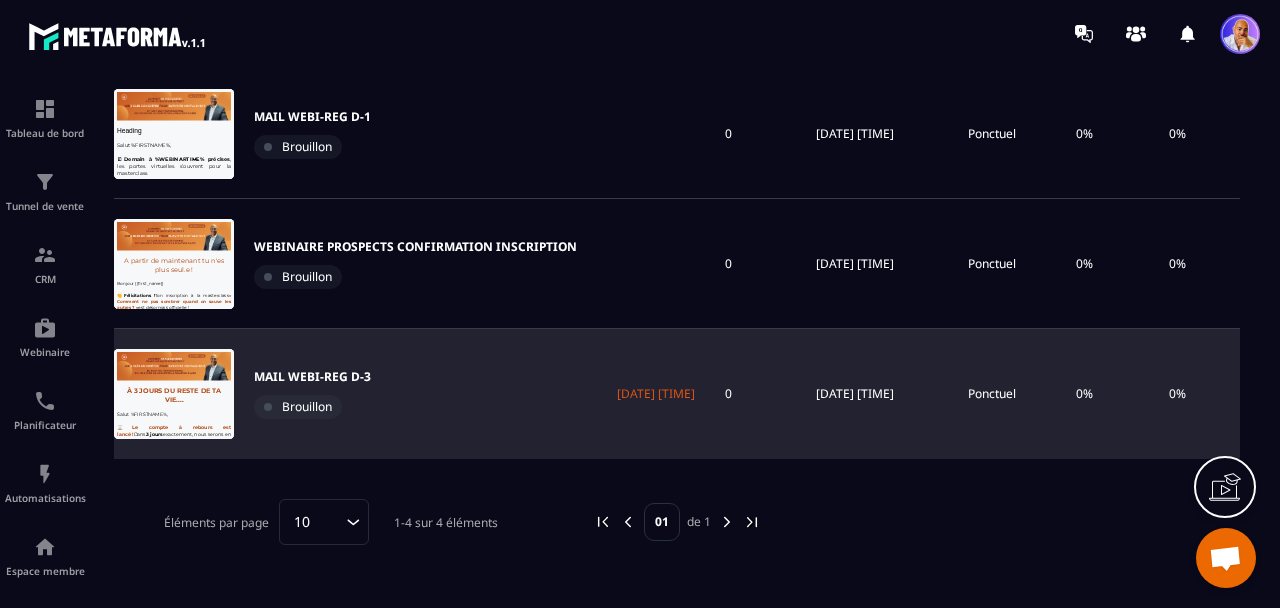 click on "MAIL WEBI-REG D-3" at bounding box center (312, 377) 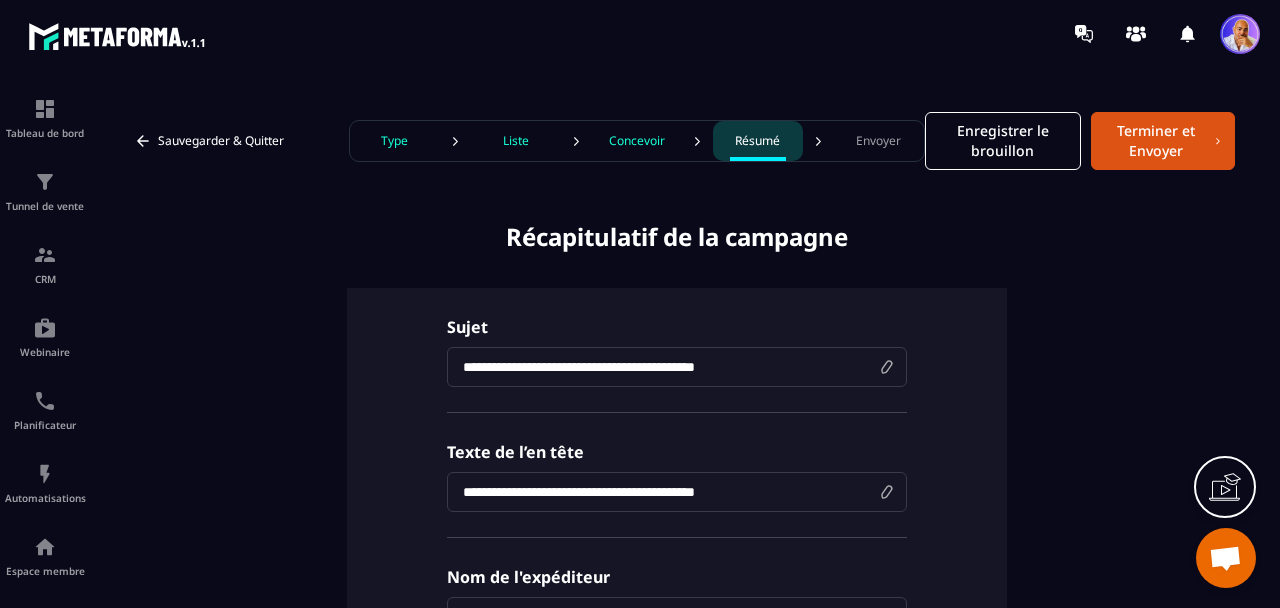 drag, startPoint x: 476, startPoint y: 365, endPoint x: 461, endPoint y: 368, distance: 15.297058 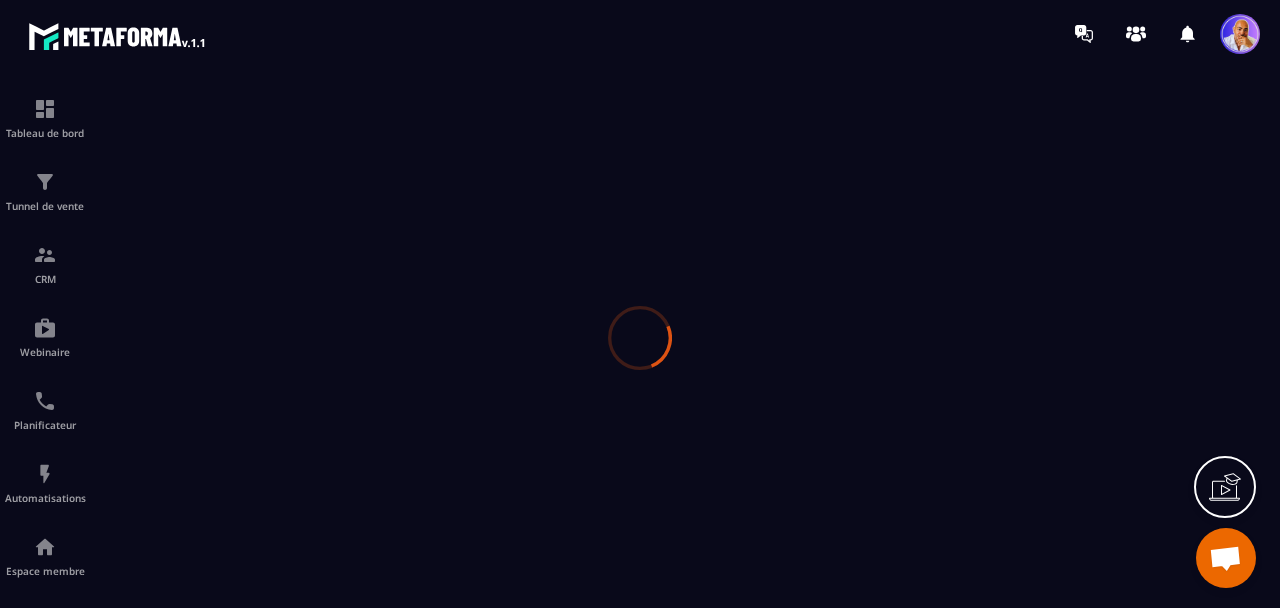 scroll, scrollTop: 0, scrollLeft: 0, axis: both 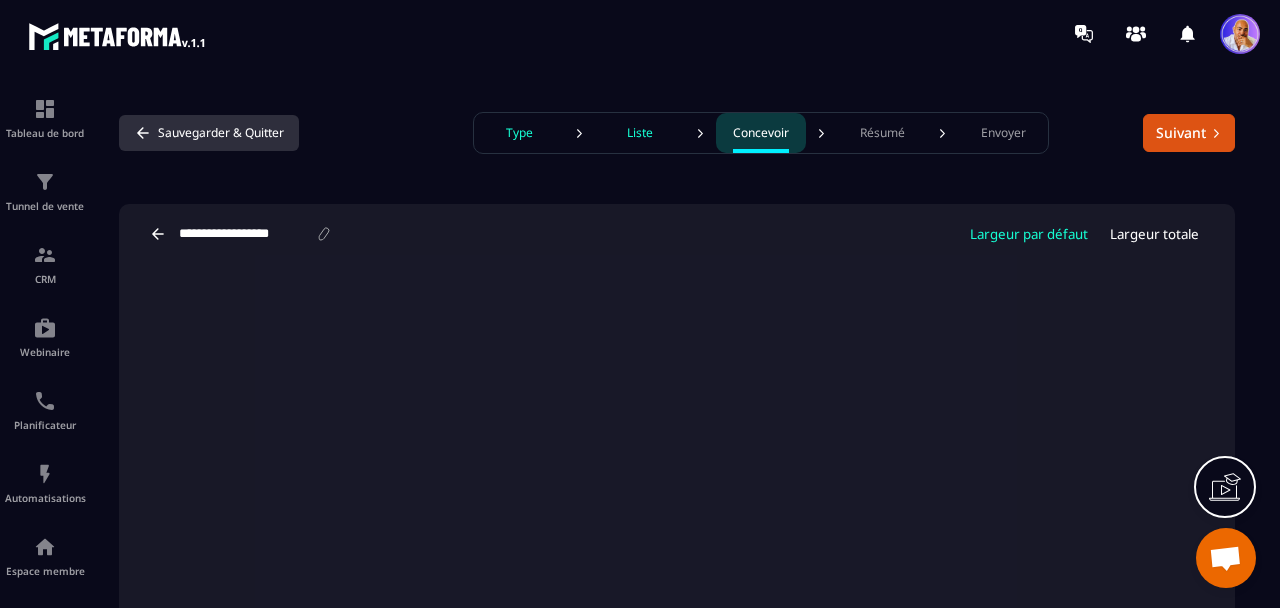 click on "Sauvegarder & Quitter" at bounding box center [209, 133] 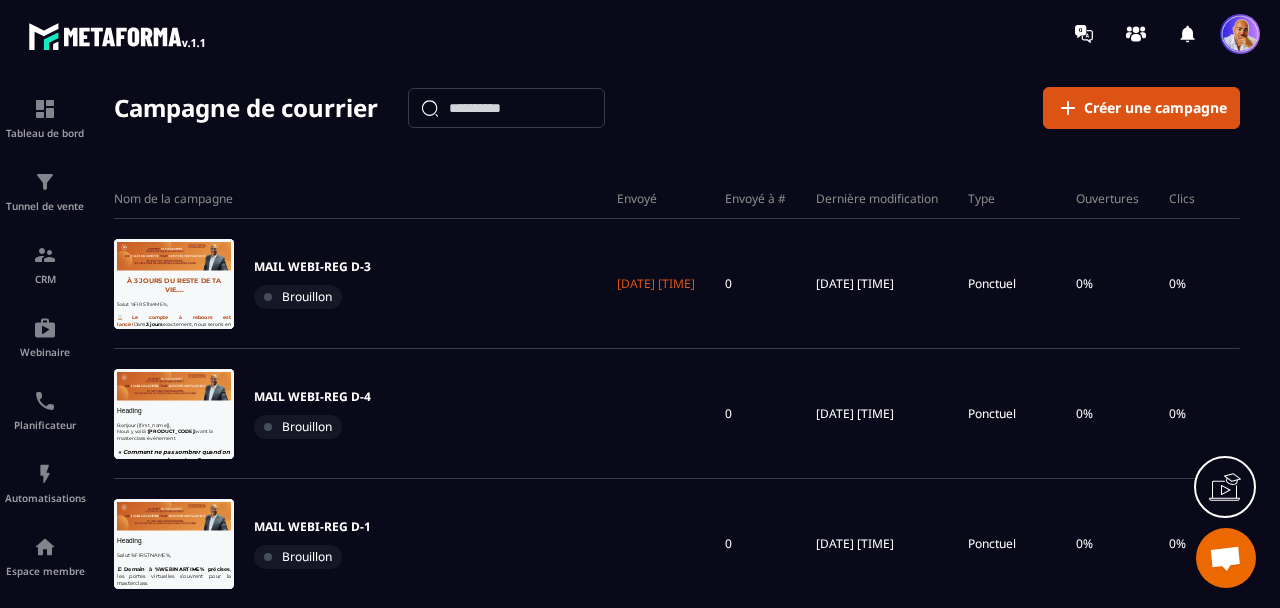scroll, scrollTop: 0, scrollLeft: 0, axis: both 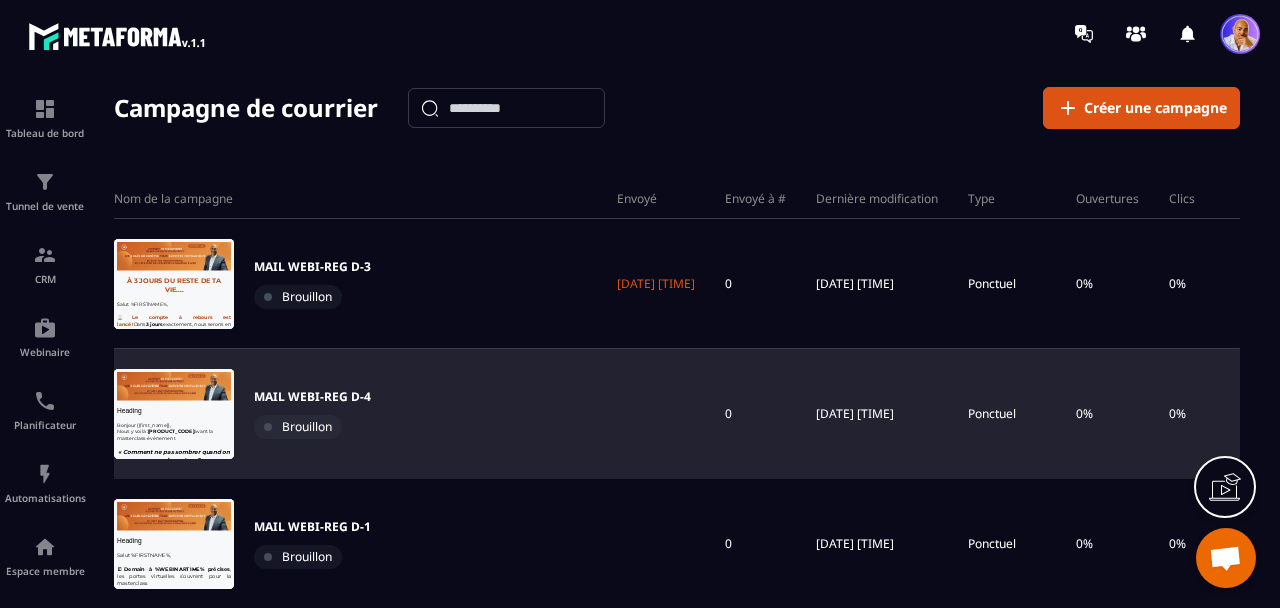 click on "MAIL WEBI-REG D-4" at bounding box center (312, 397) 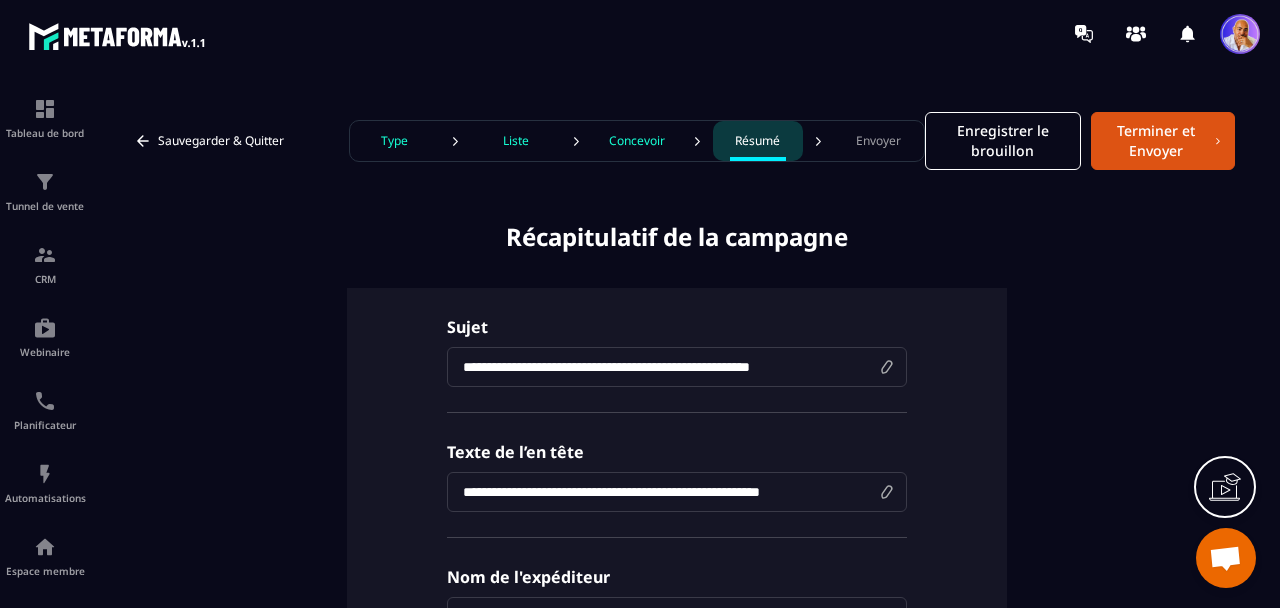 click on "Concevoir" at bounding box center [637, 141] 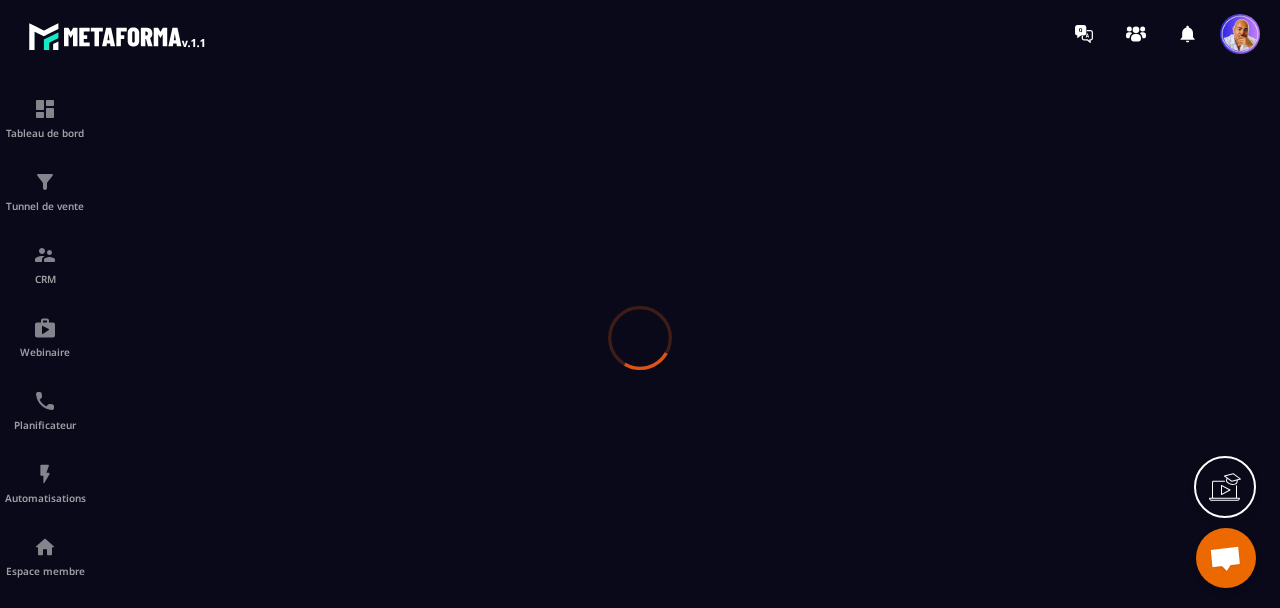 scroll, scrollTop: 0, scrollLeft: 0, axis: both 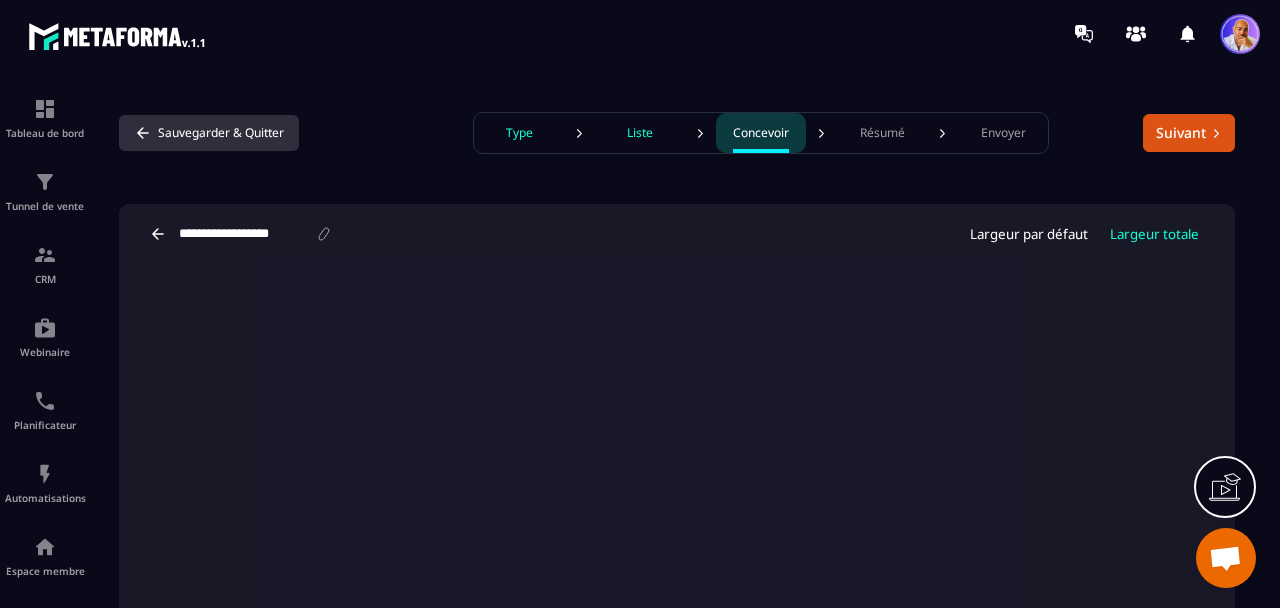 click on "Sauvegarder & Quitter" at bounding box center (209, 133) 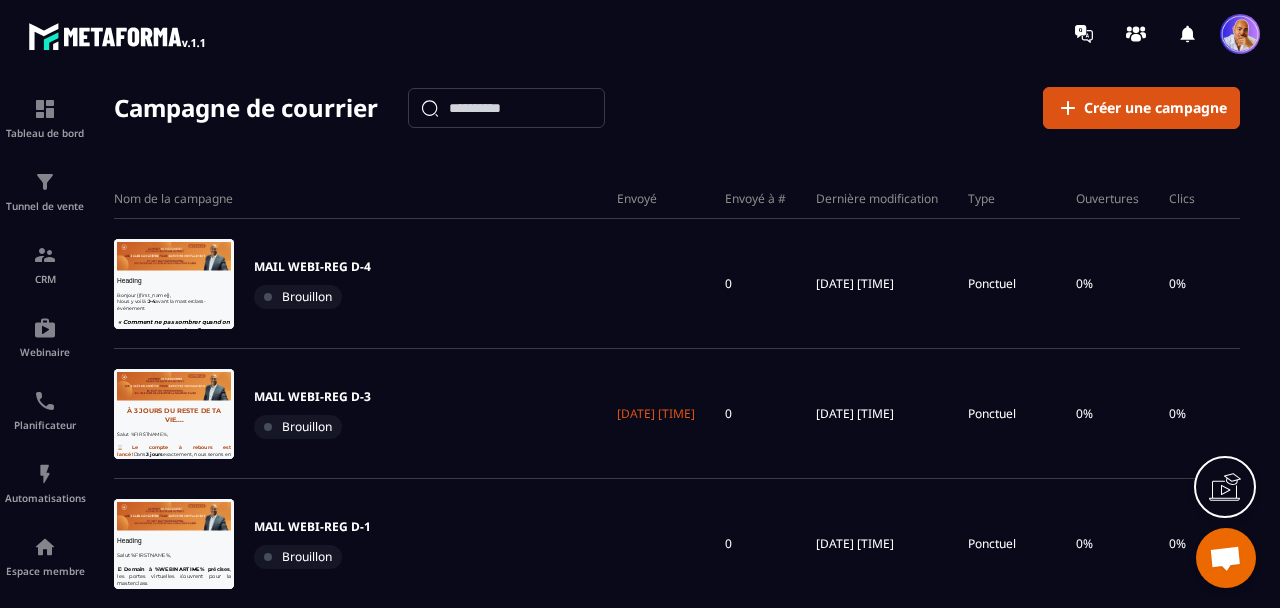 scroll, scrollTop: 0, scrollLeft: 0, axis: both 